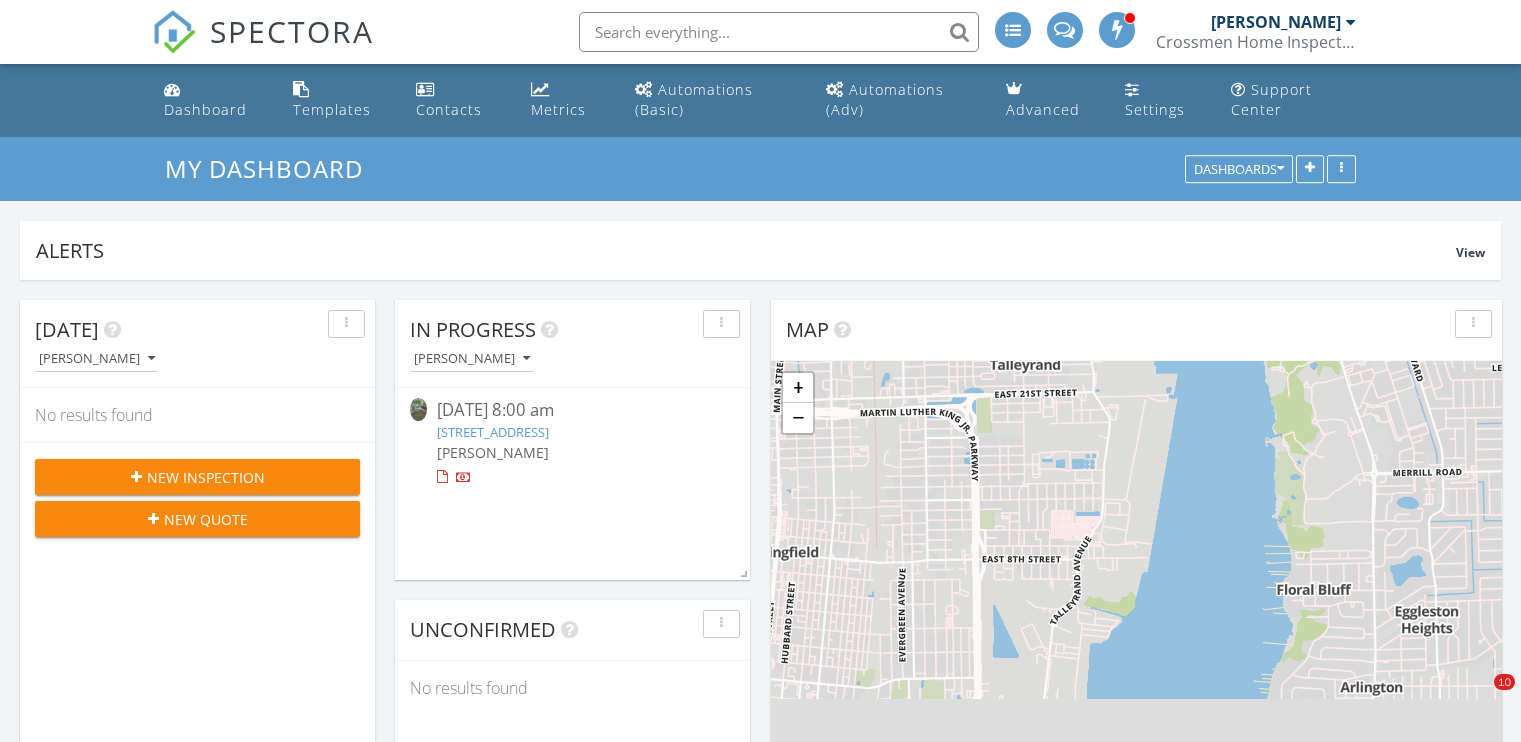 scroll, scrollTop: 0, scrollLeft: 0, axis: both 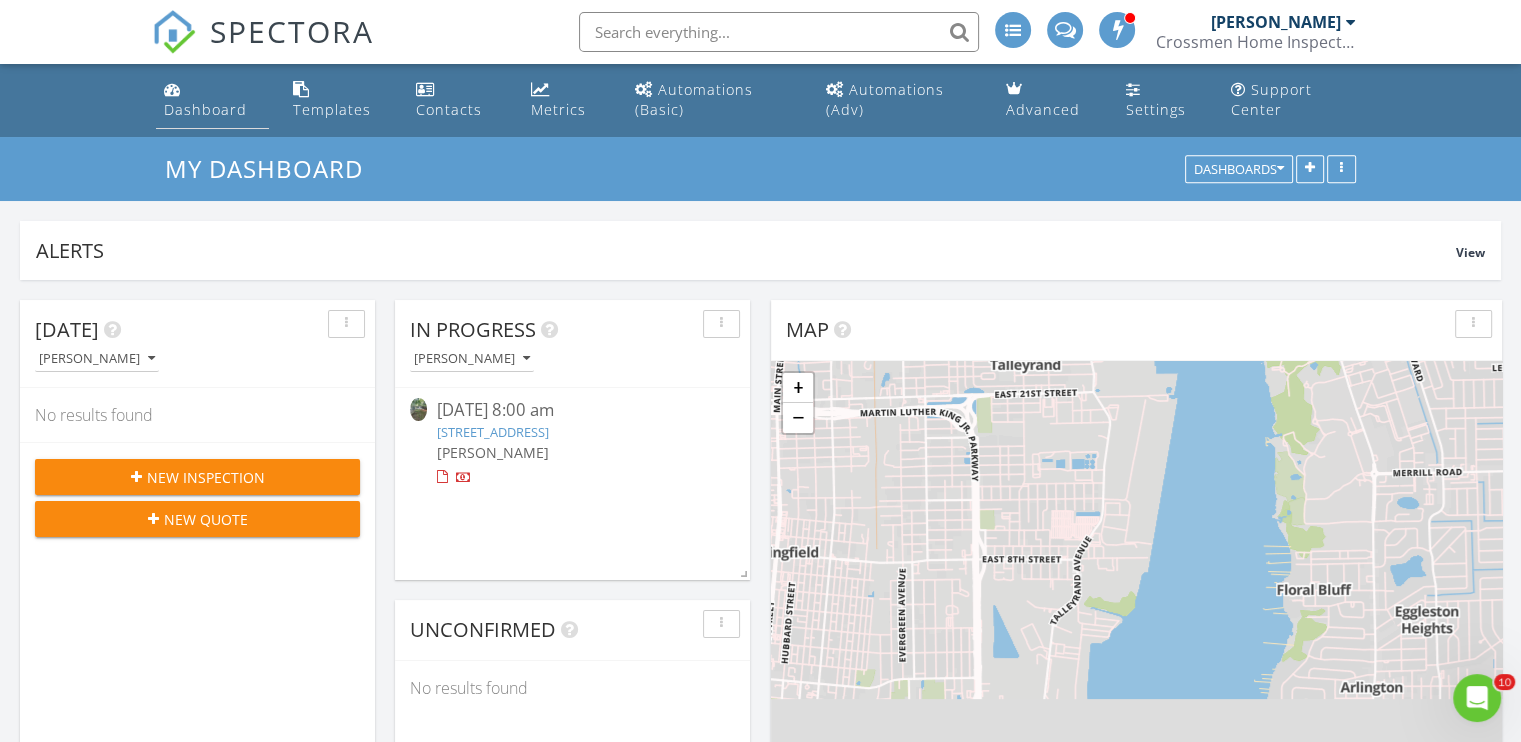click on "Dashboard" at bounding box center (205, 109) 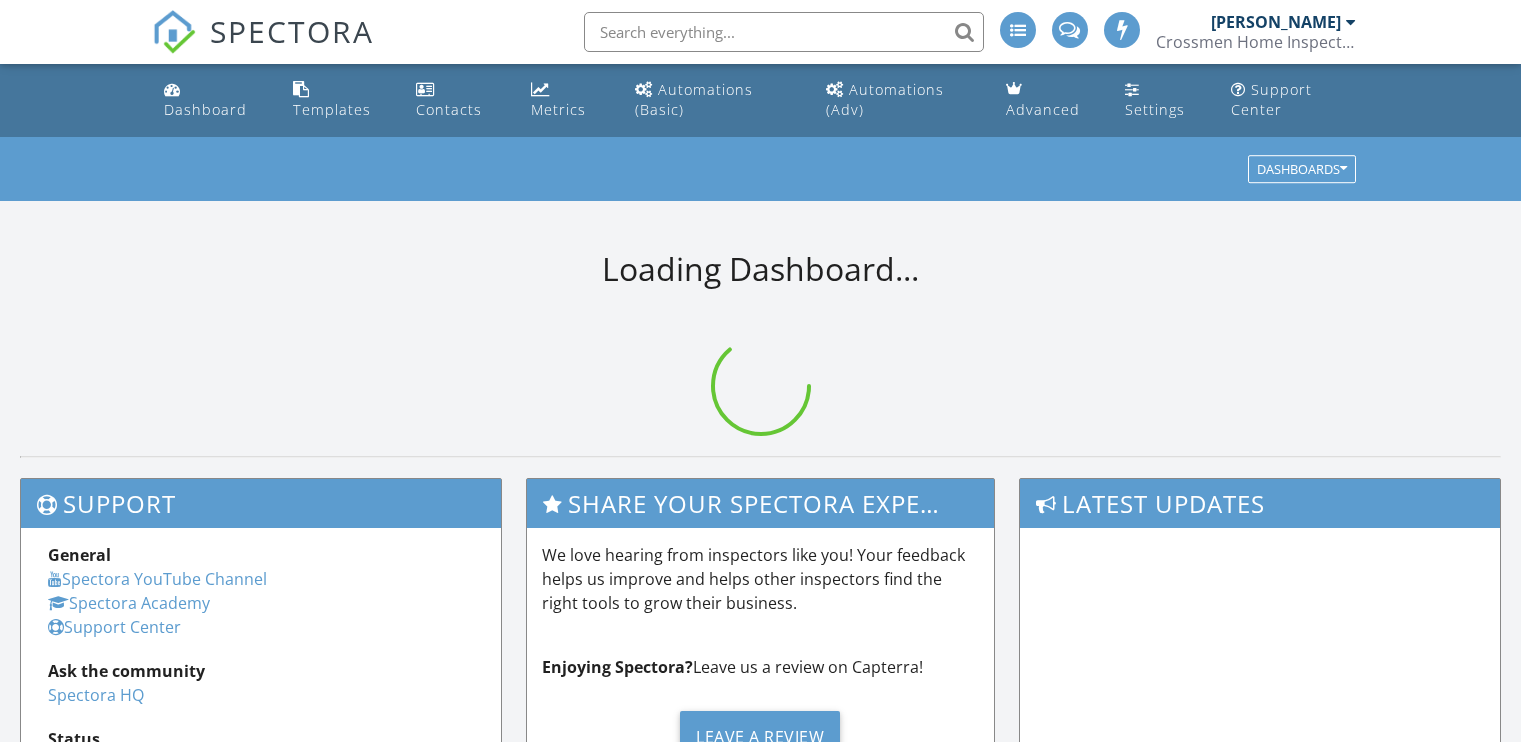 scroll, scrollTop: 0, scrollLeft: 0, axis: both 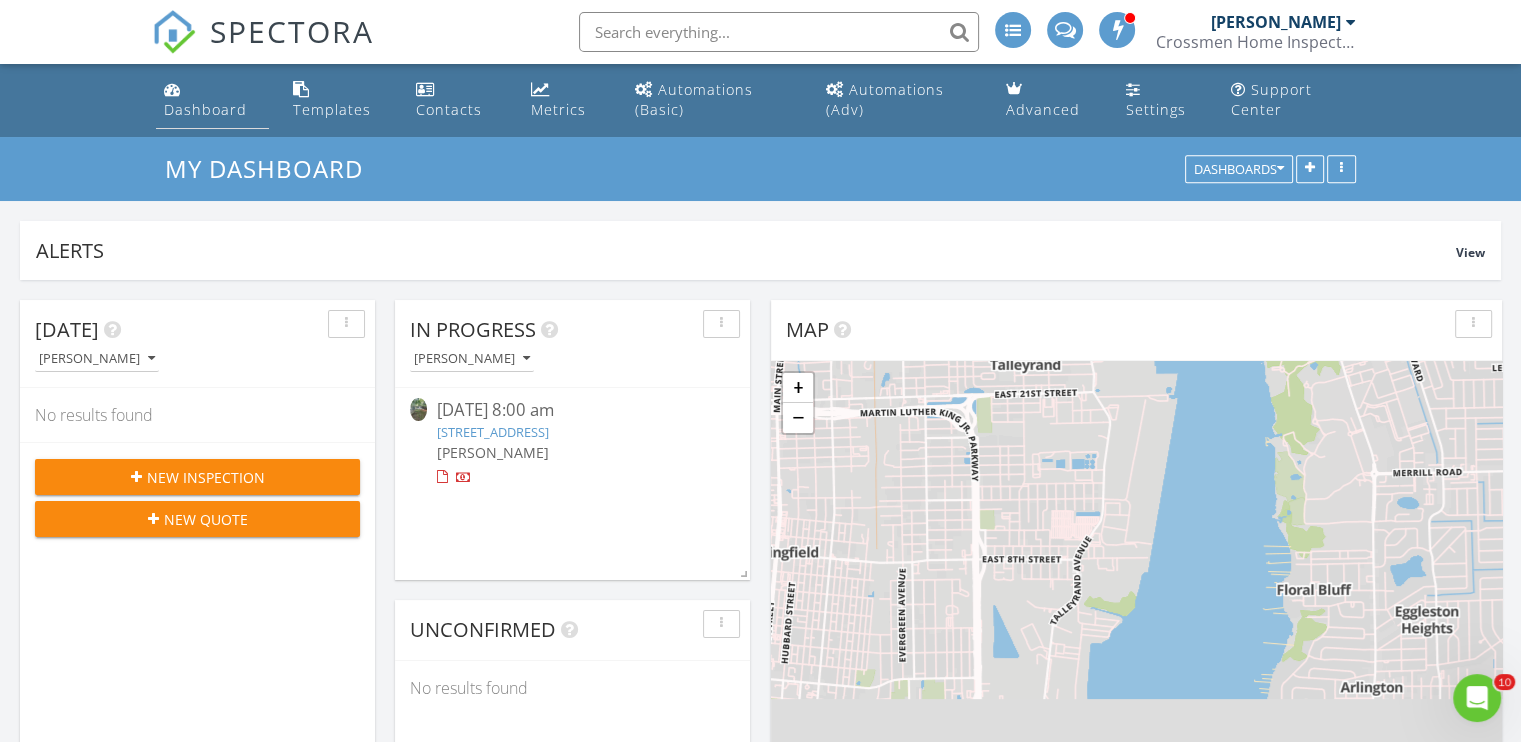 click on "Dashboard" at bounding box center [205, 109] 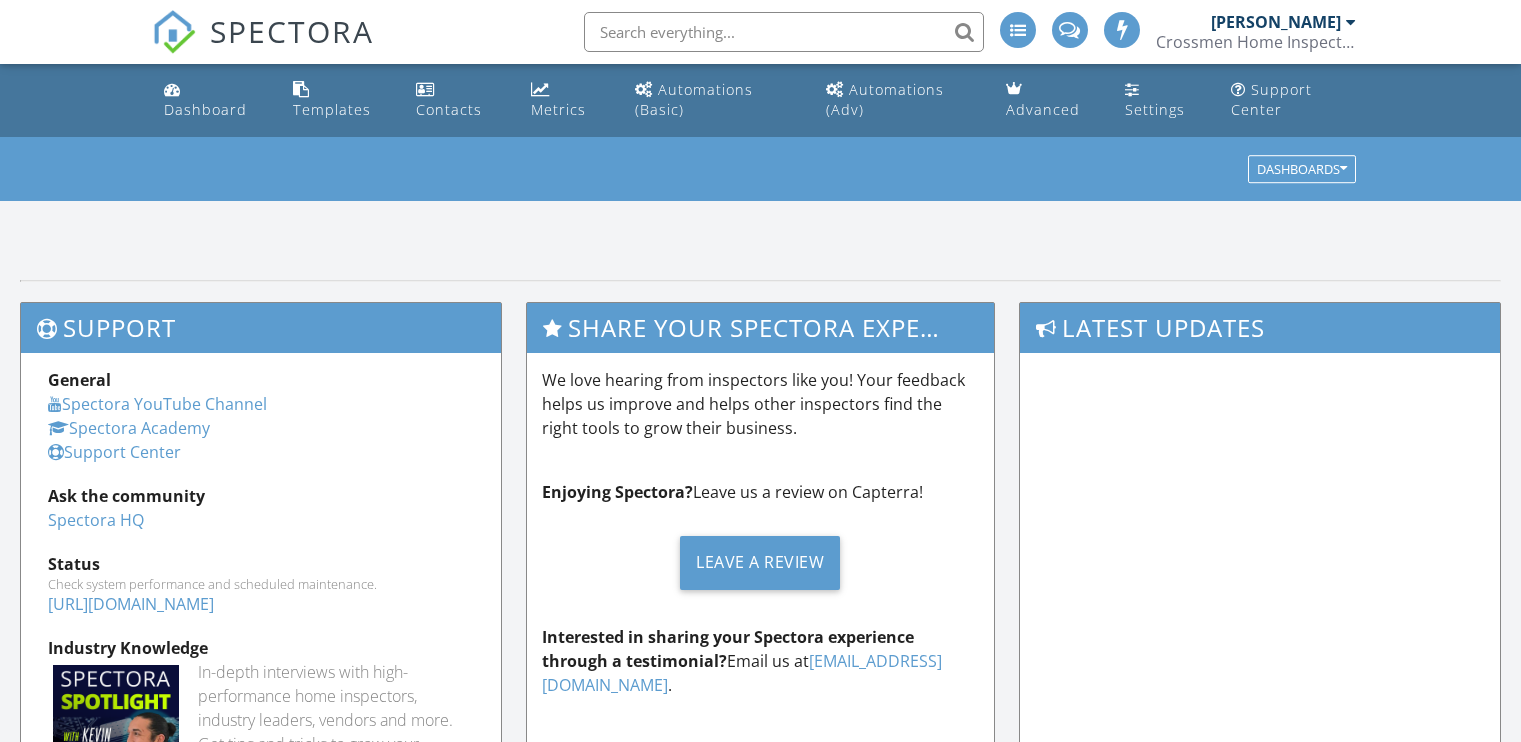 scroll, scrollTop: 0, scrollLeft: 0, axis: both 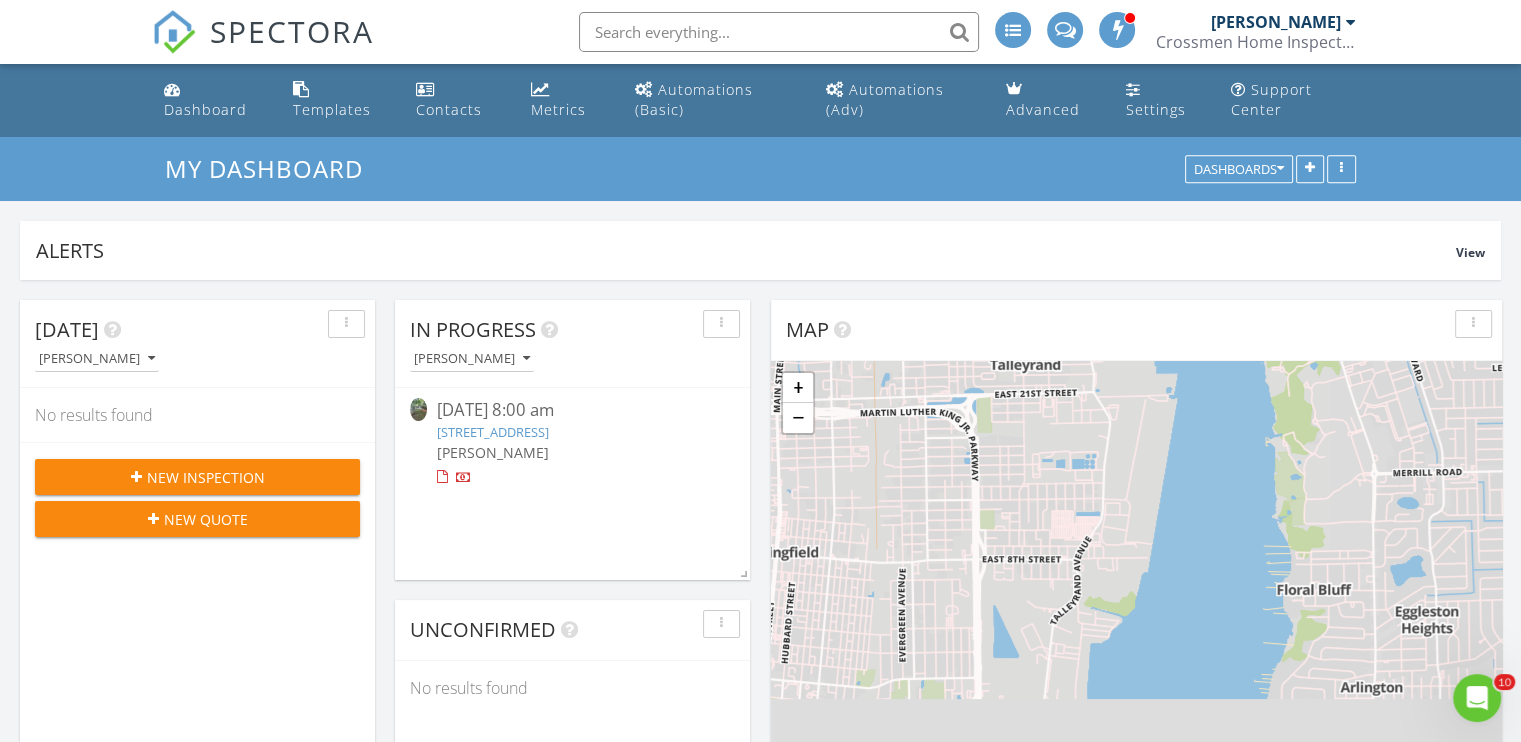 click on "[STREET_ADDRESS]" at bounding box center (493, 432) 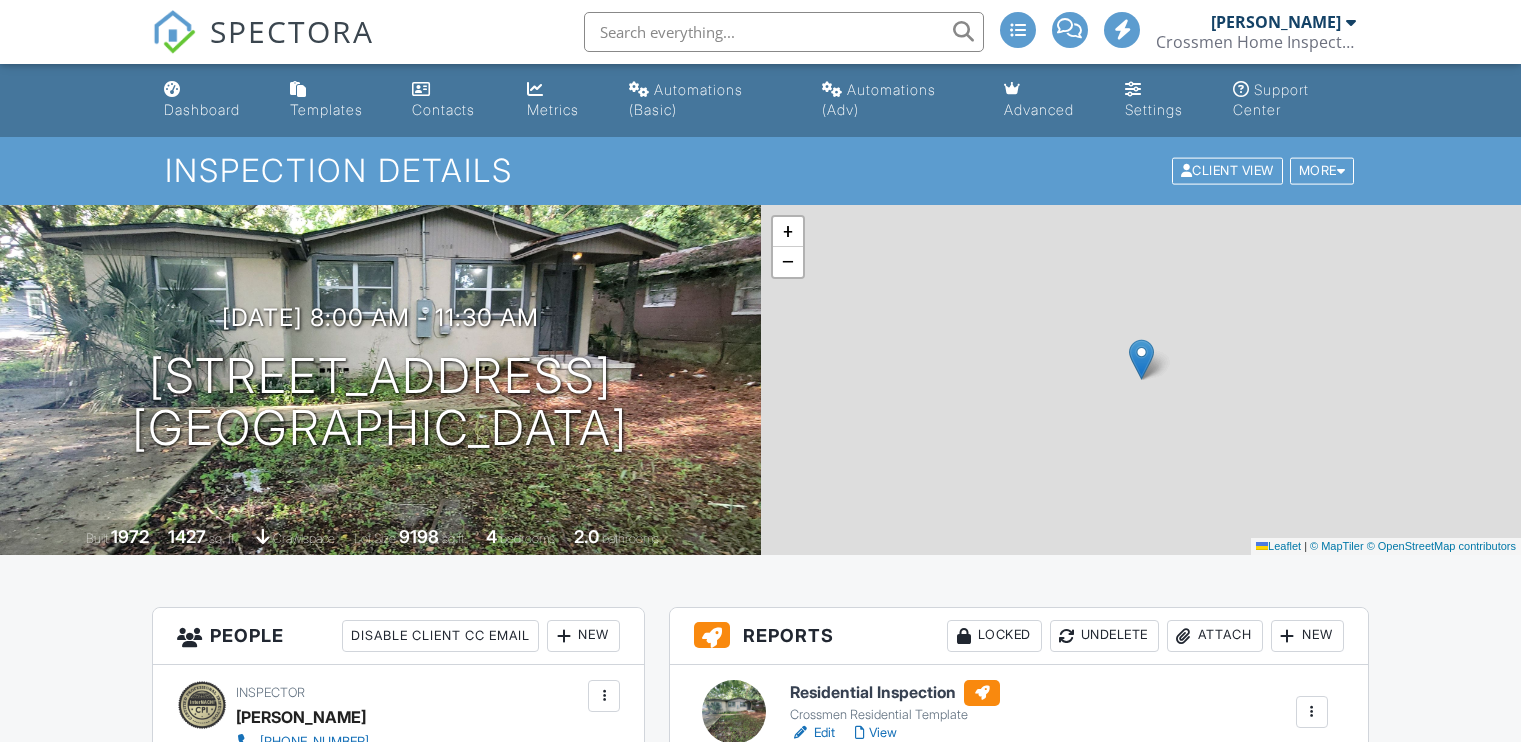 scroll, scrollTop: 0, scrollLeft: 0, axis: both 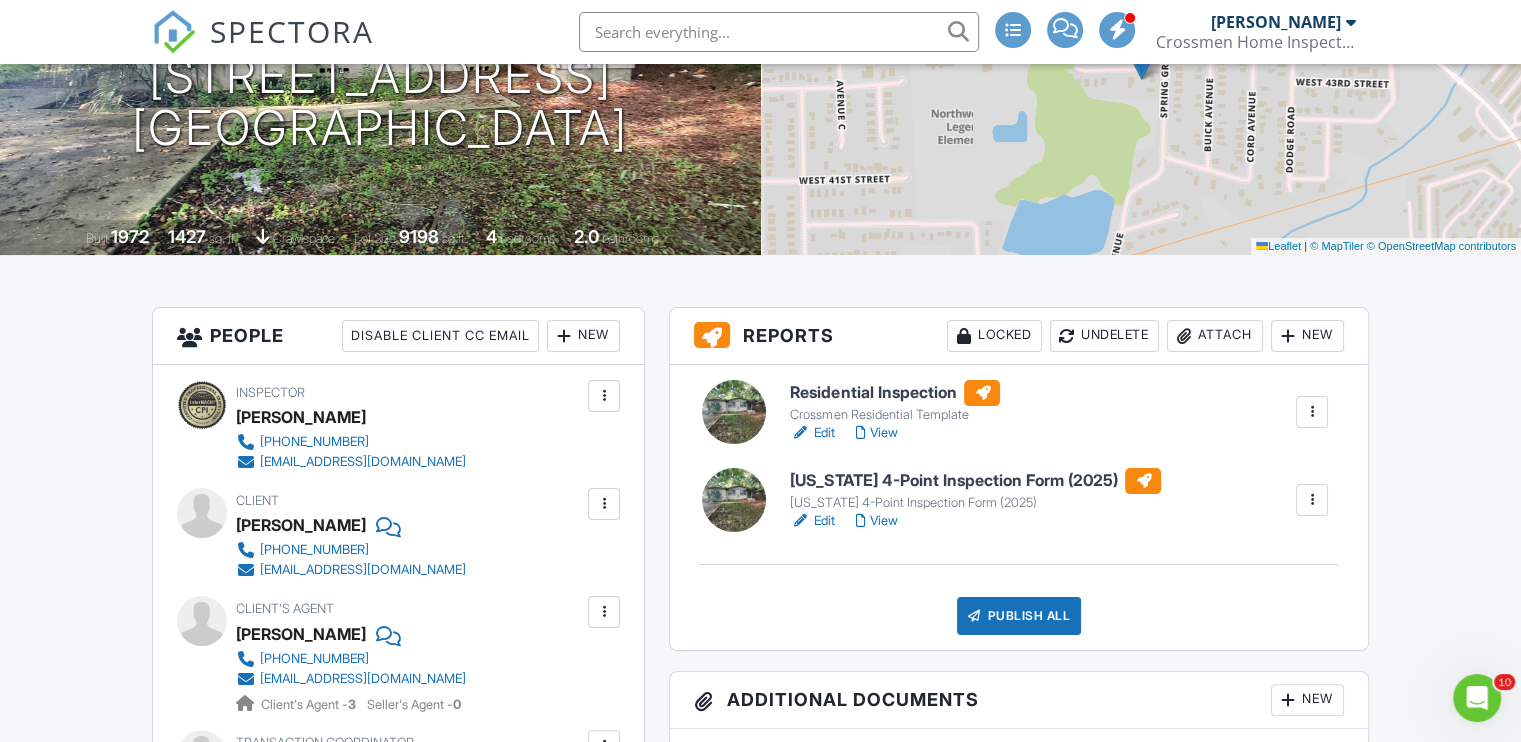 click on "View" at bounding box center [876, 433] 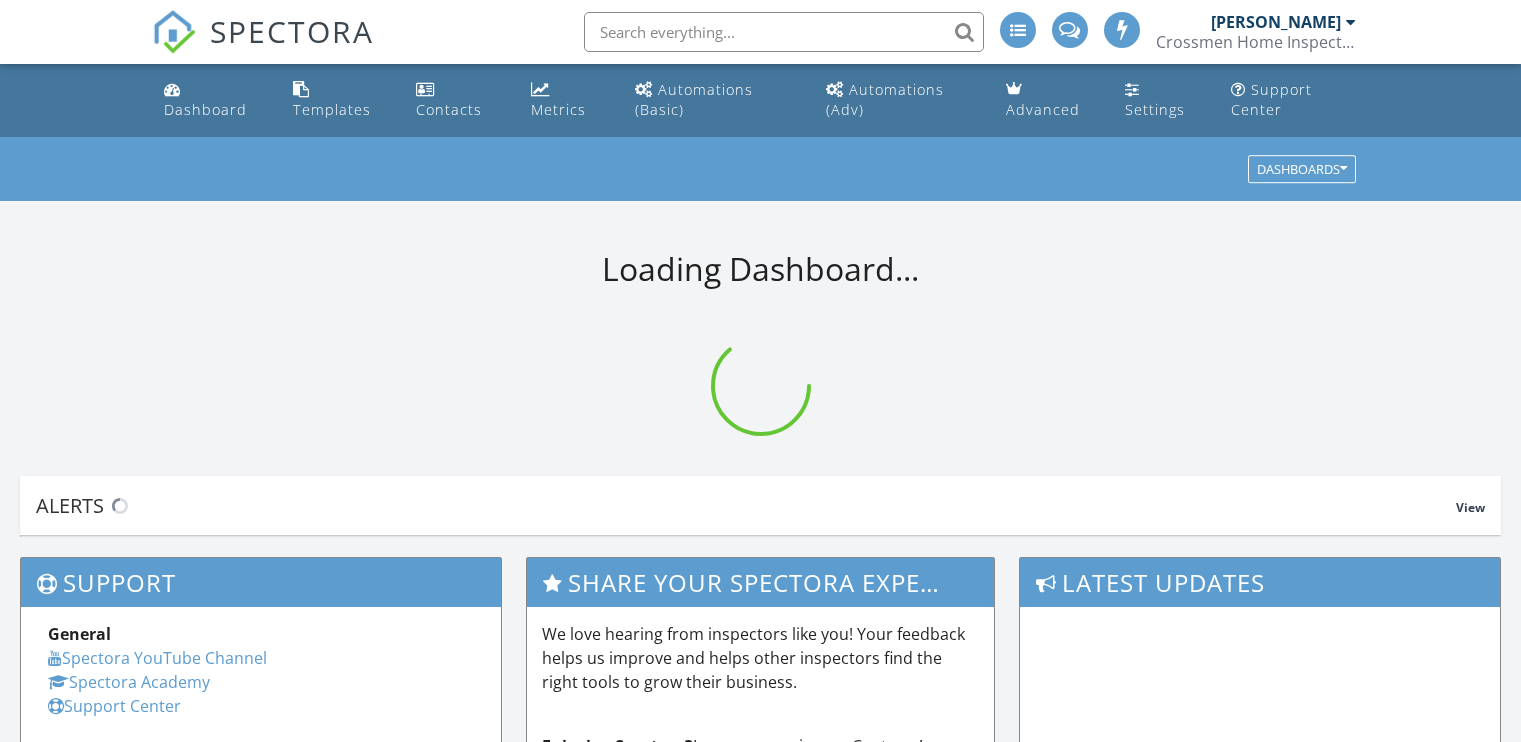 scroll, scrollTop: 0, scrollLeft: 0, axis: both 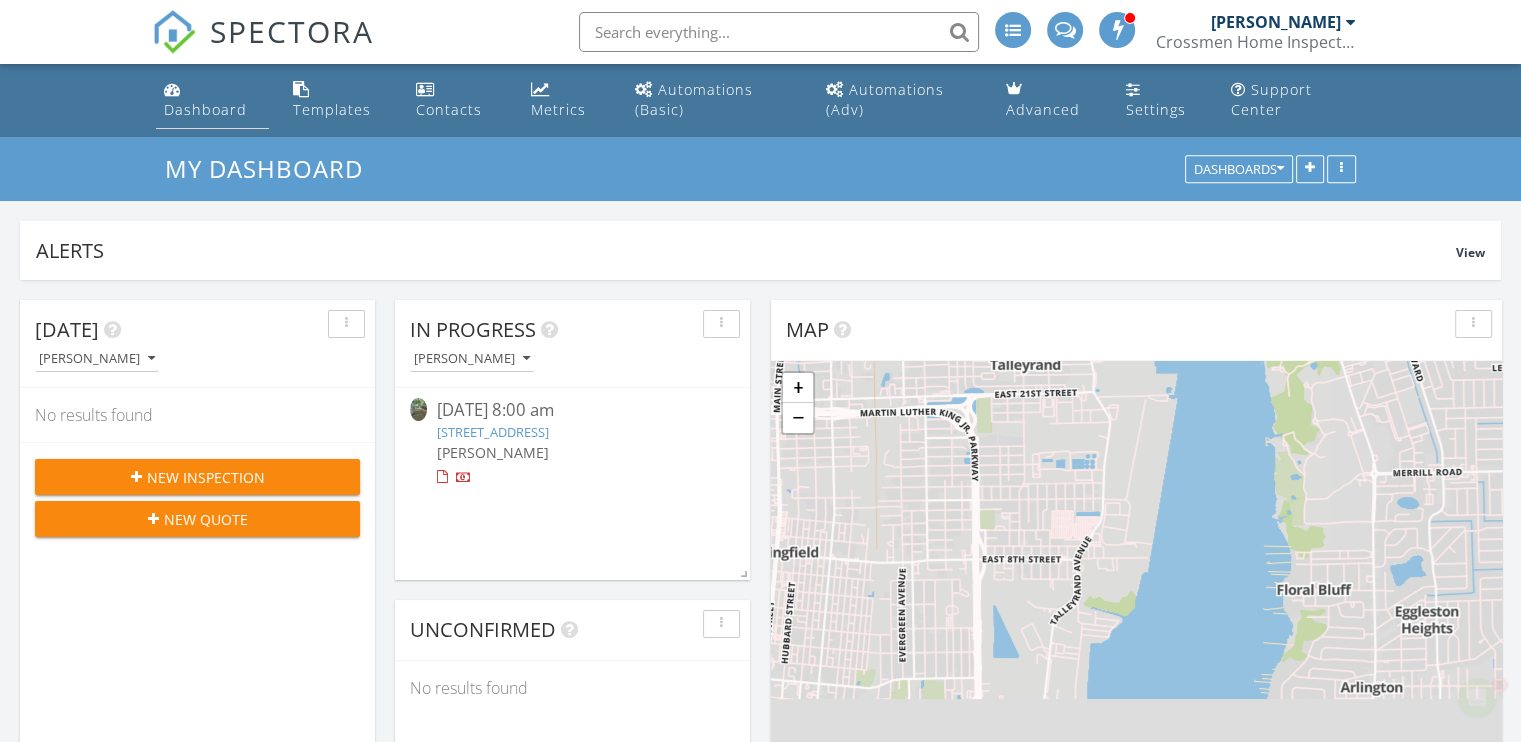 click on "Dashboard" at bounding box center [205, 109] 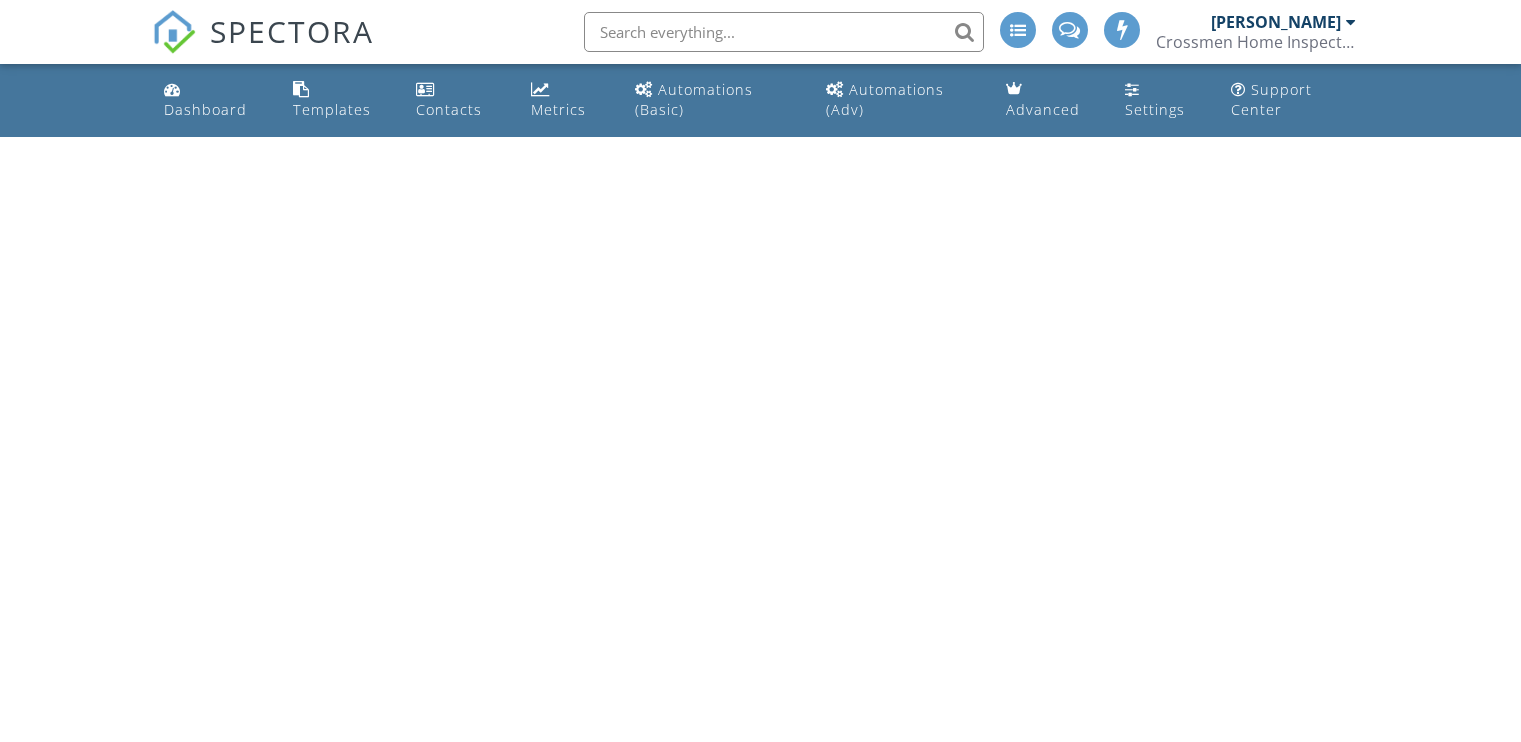 scroll, scrollTop: 0, scrollLeft: 0, axis: both 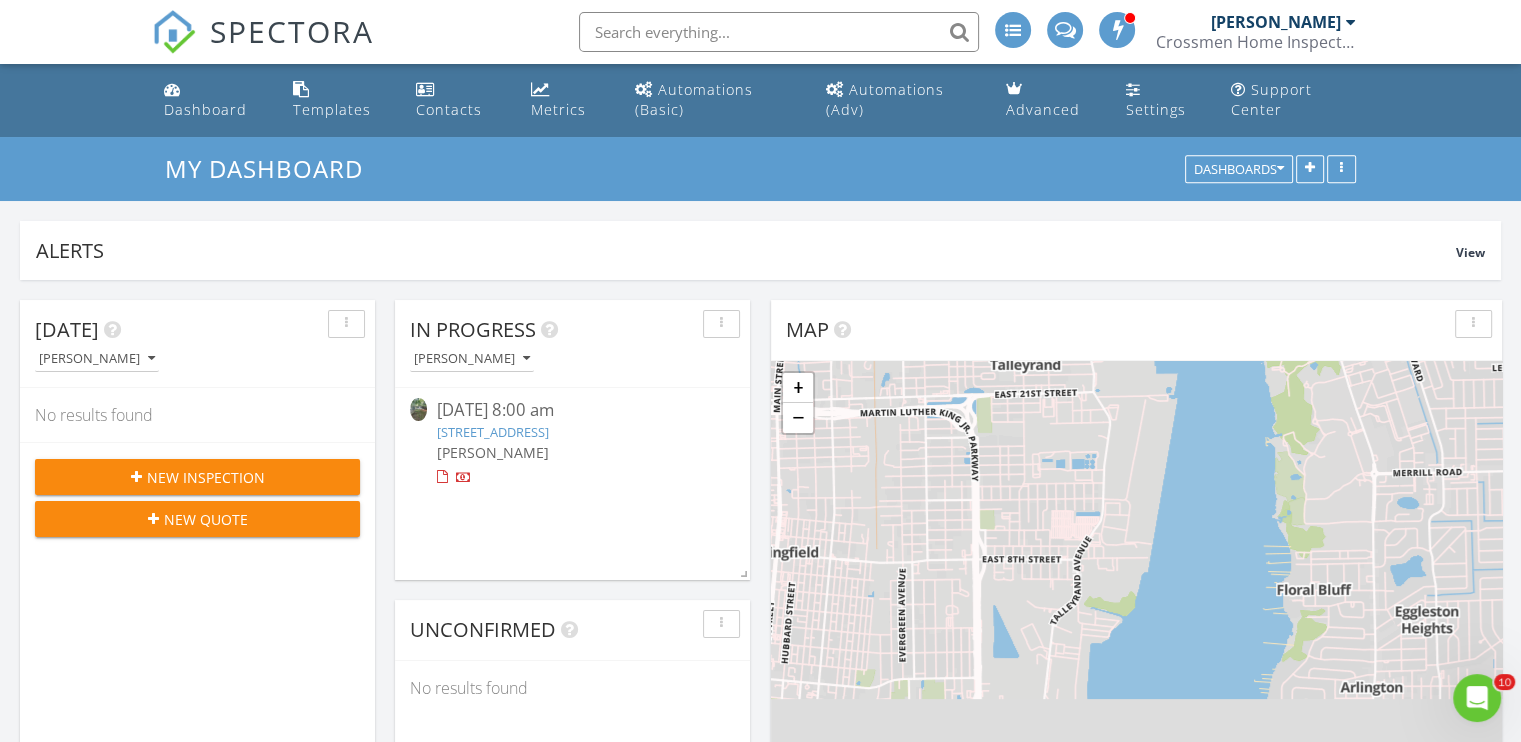click on "1918 Spring Drive Rd, Jacksonville, FL 32209" at bounding box center (493, 432) 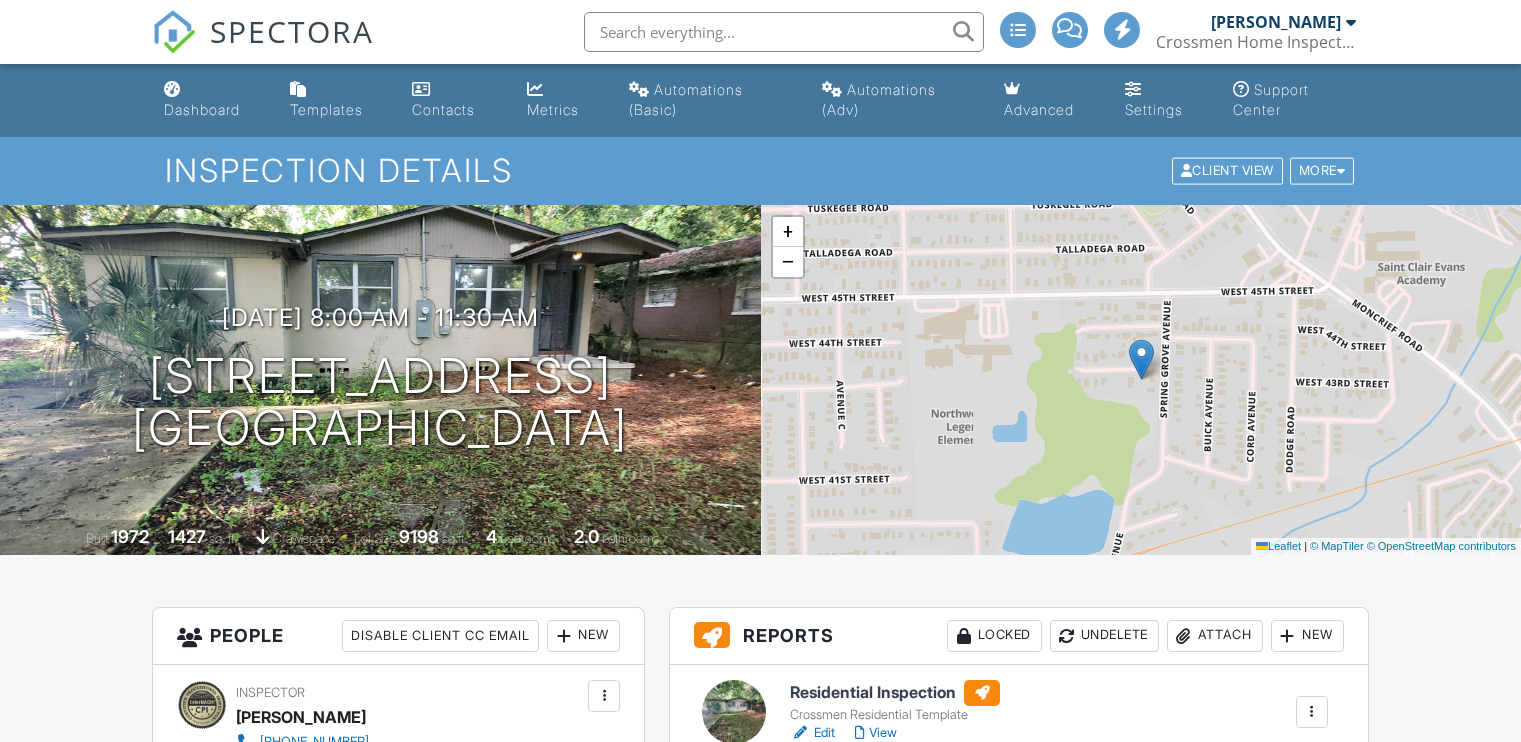 scroll, scrollTop: 0, scrollLeft: 0, axis: both 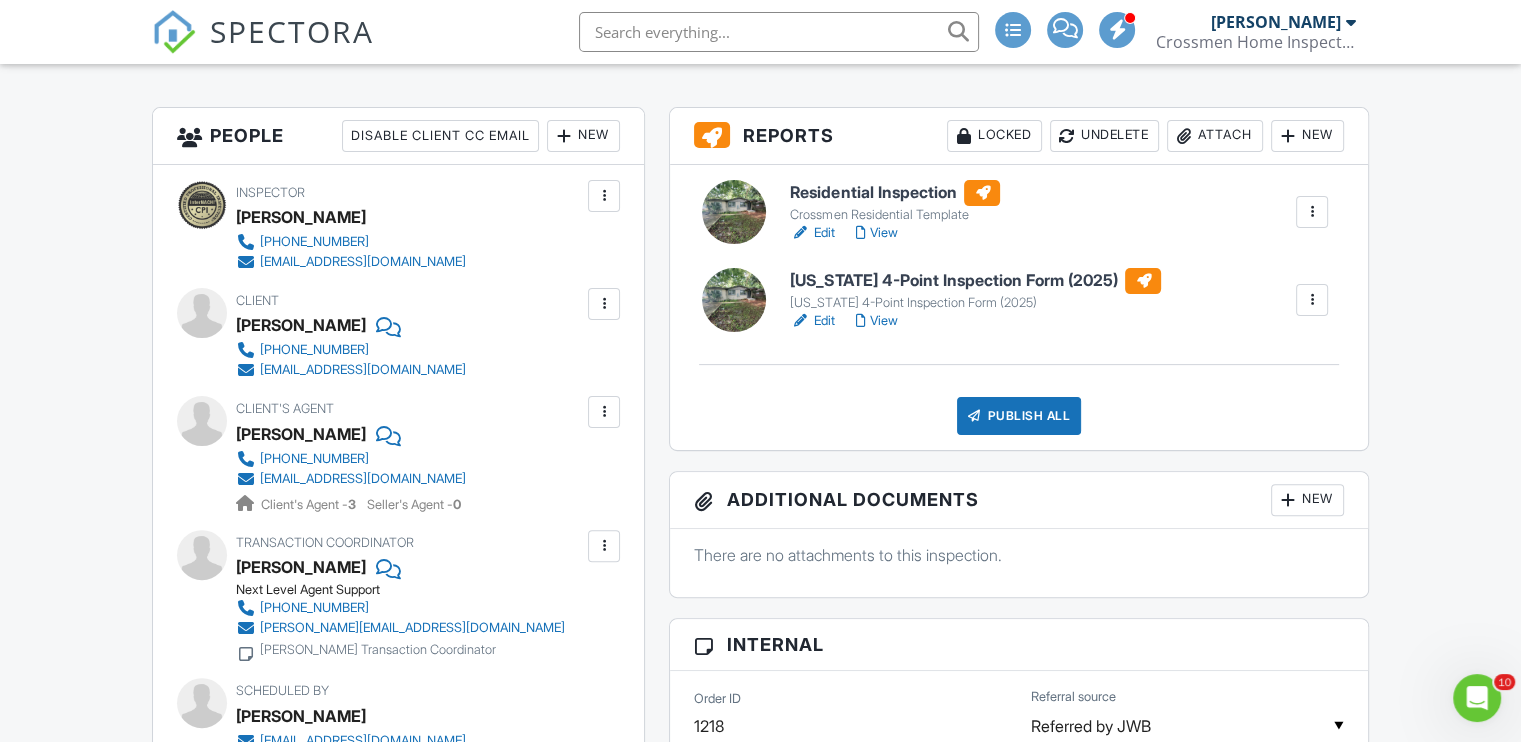click on "View" at bounding box center (876, 233) 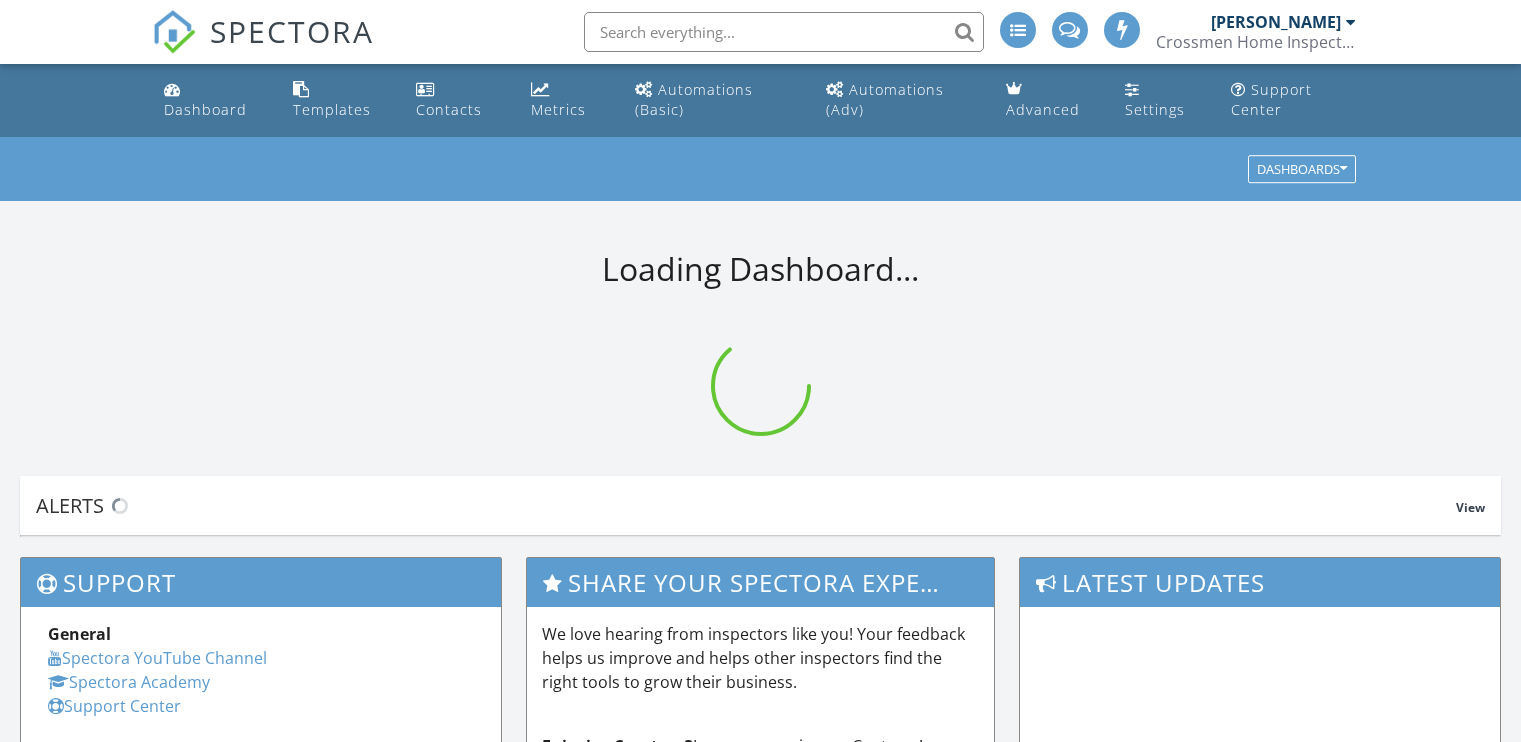 scroll, scrollTop: 0, scrollLeft: 0, axis: both 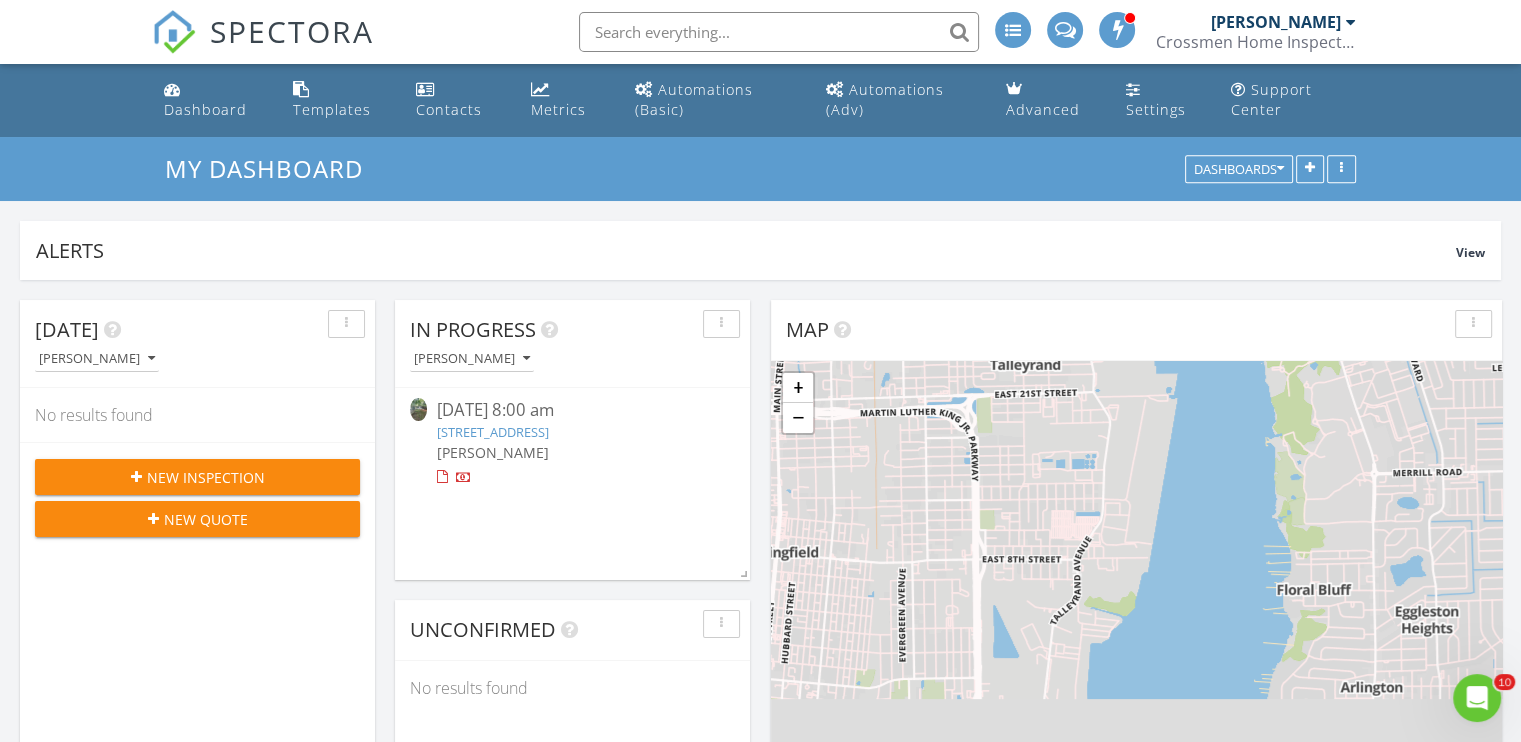 click on "1918 Spring Drive Rd, Jacksonville, FL 32209" at bounding box center (493, 432) 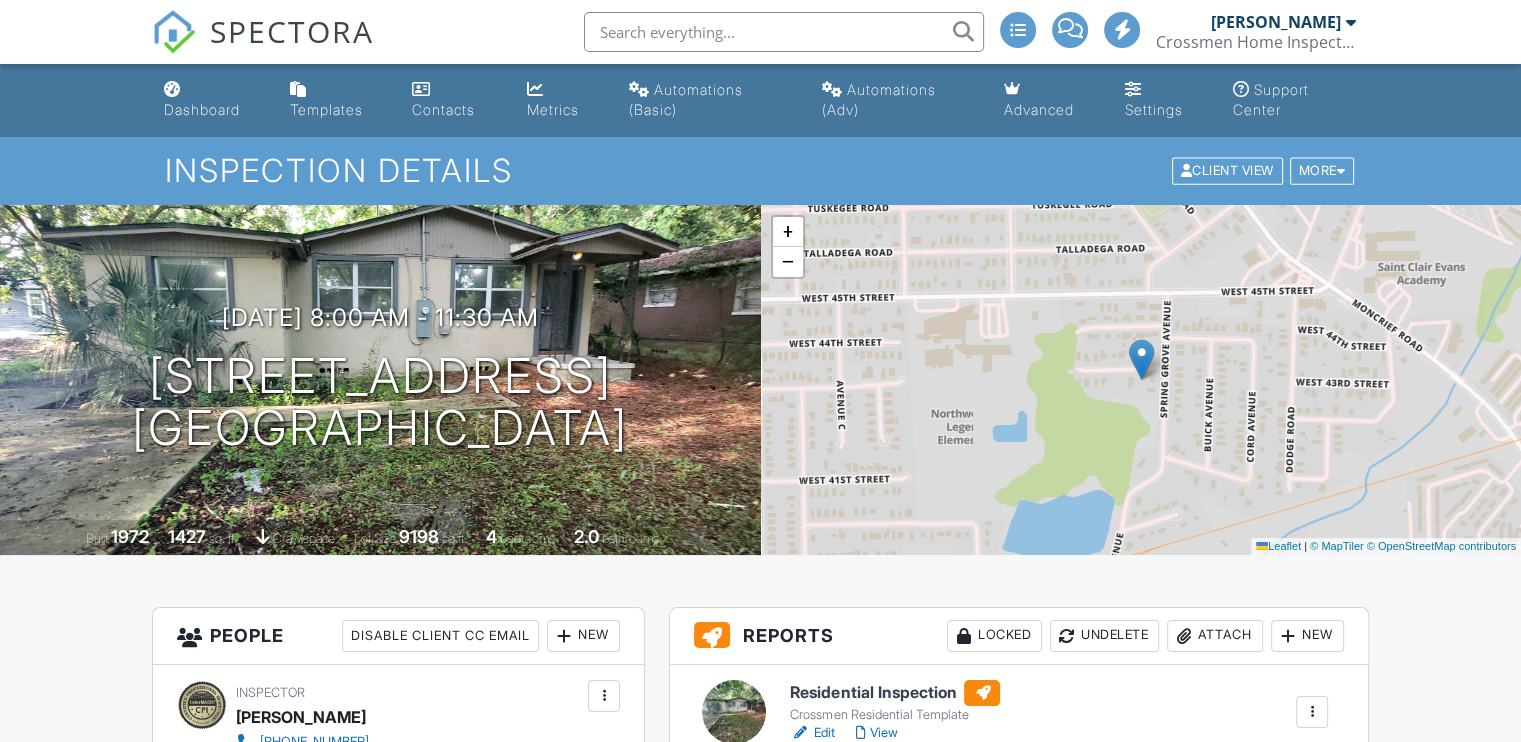 scroll, scrollTop: 500, scrollLeft: 0, axis: vertical 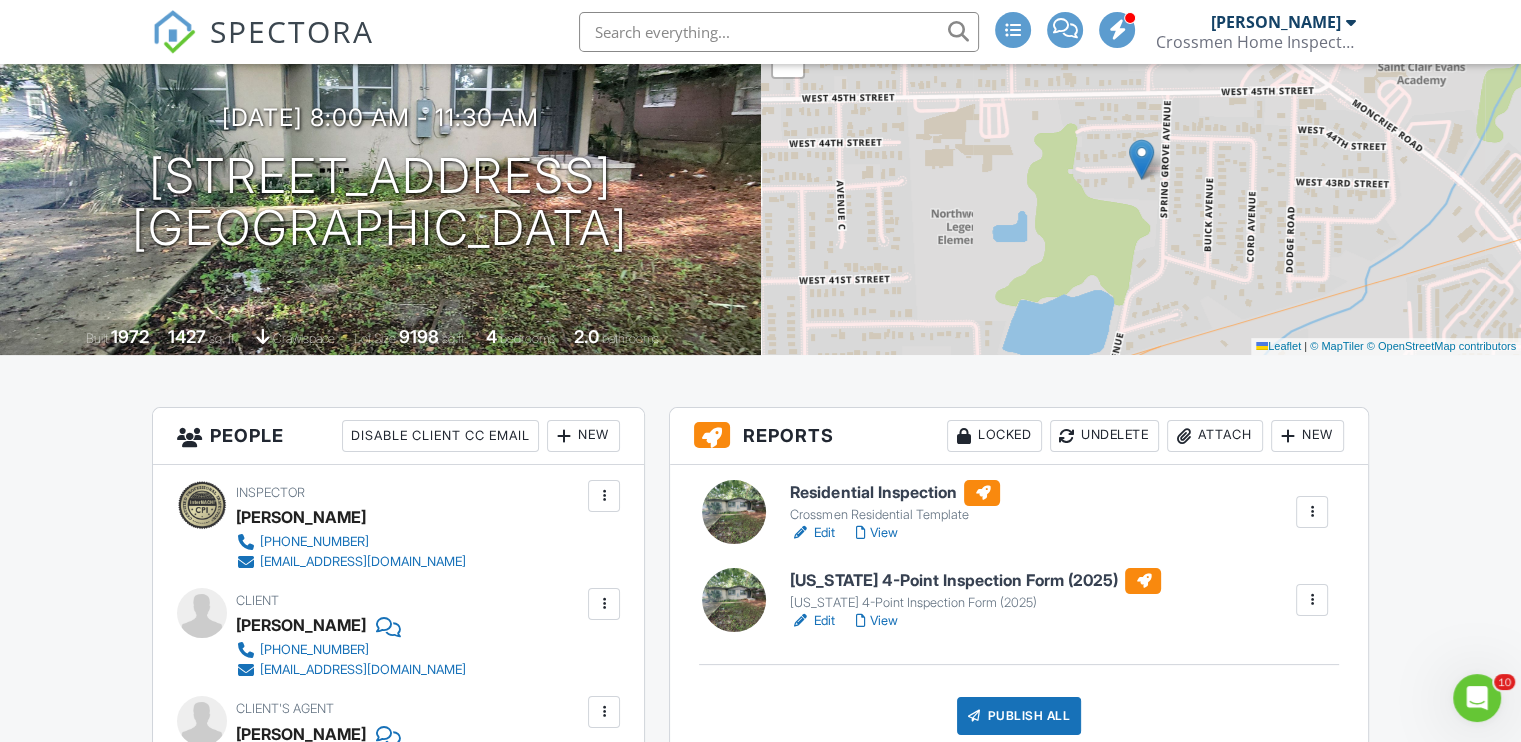 click on "View" at bounding box center [876, 533] 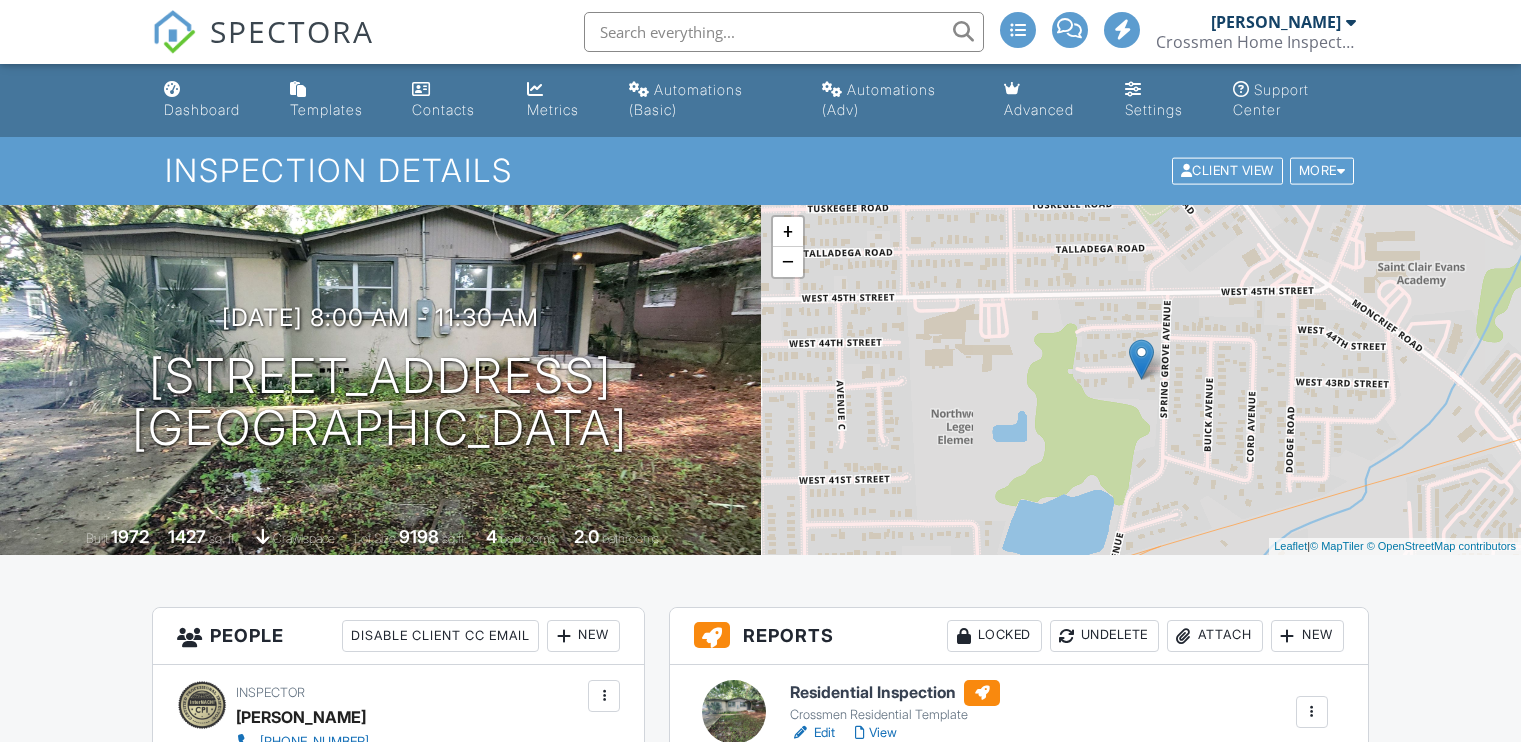 scroll, scrollTop: 0, scrollLeft: 0, axis: both 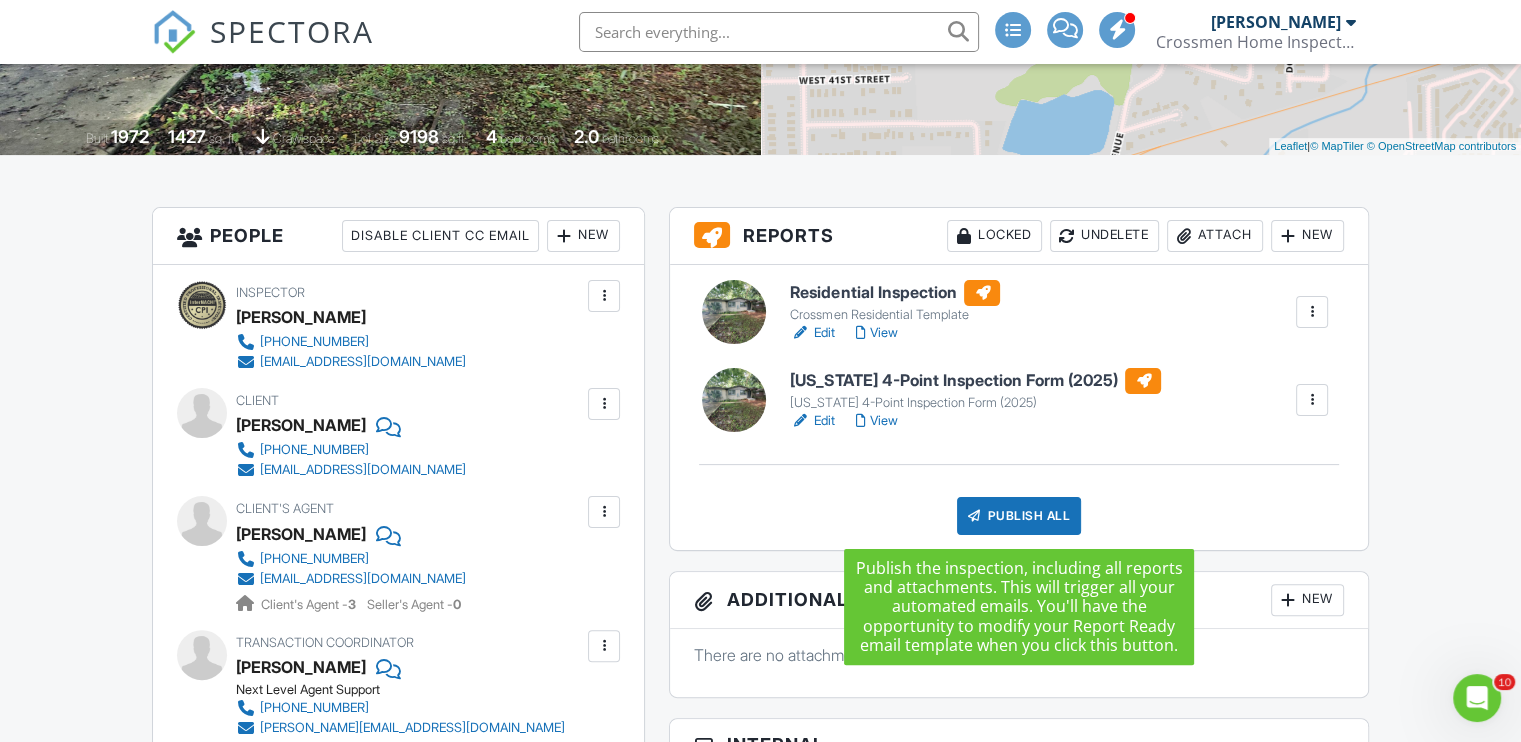 click on "Publish All" at bounding box center [1019, 516] 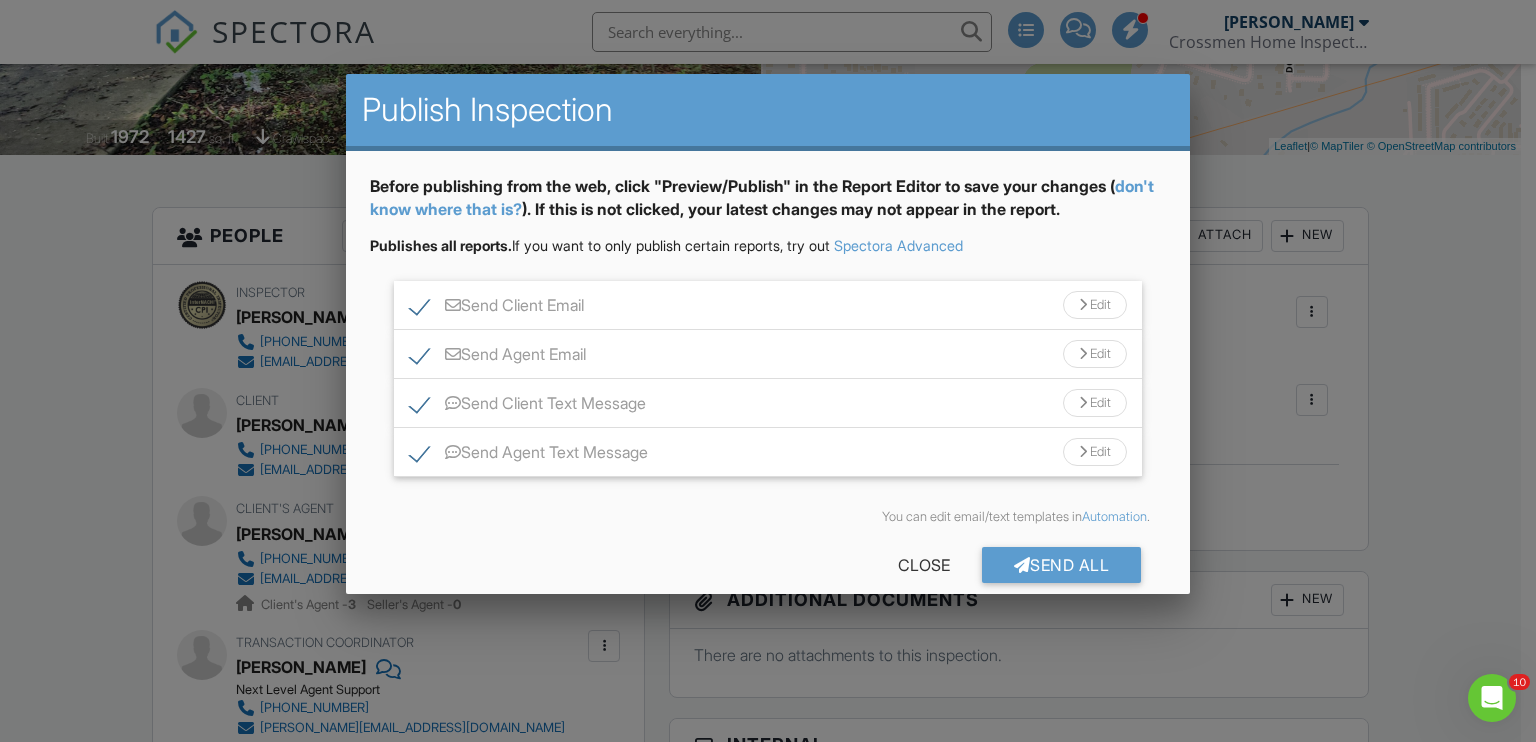 click on "Send Client Text Message" at bounding box center (528, 406) 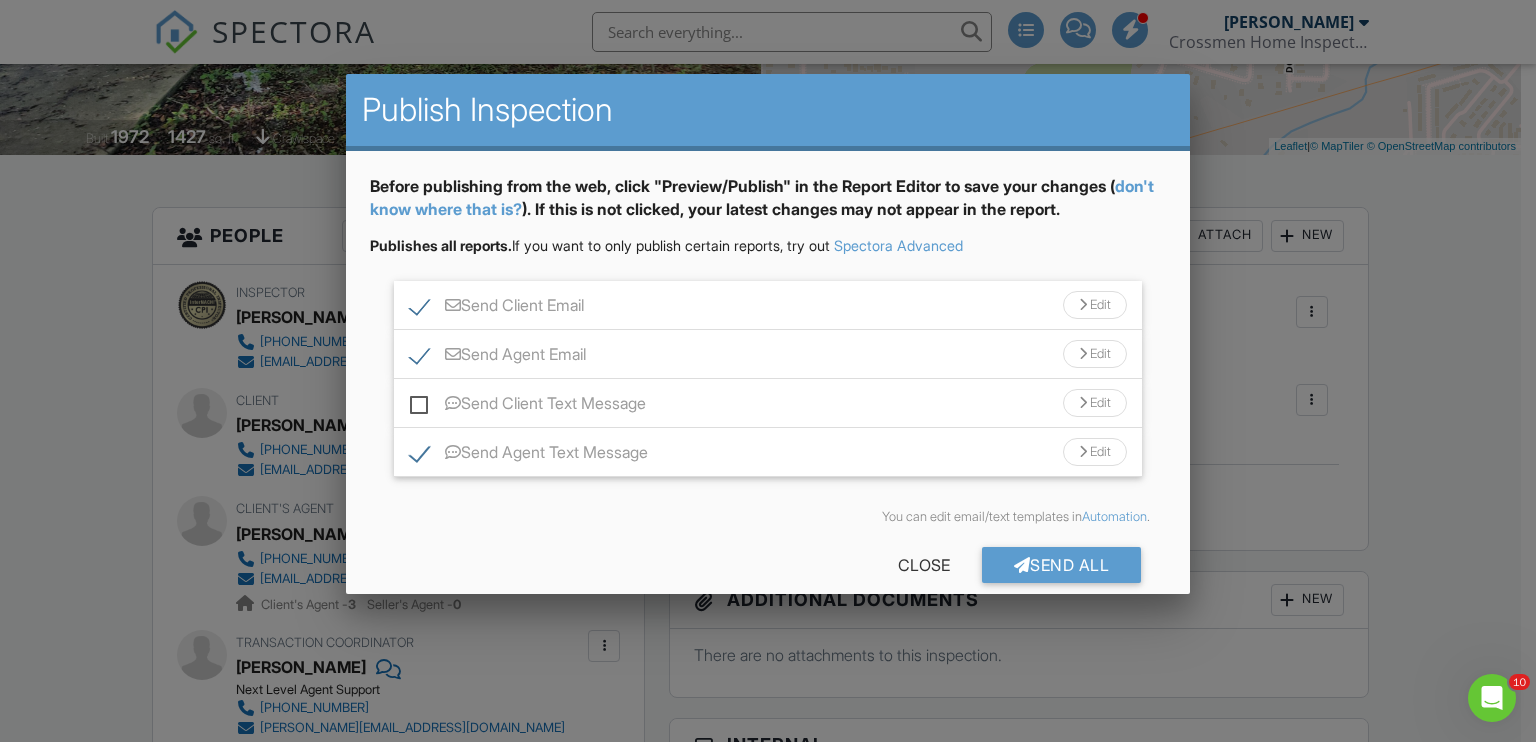 click on "Send Agent Text Message" at bounding box center (529, 455) 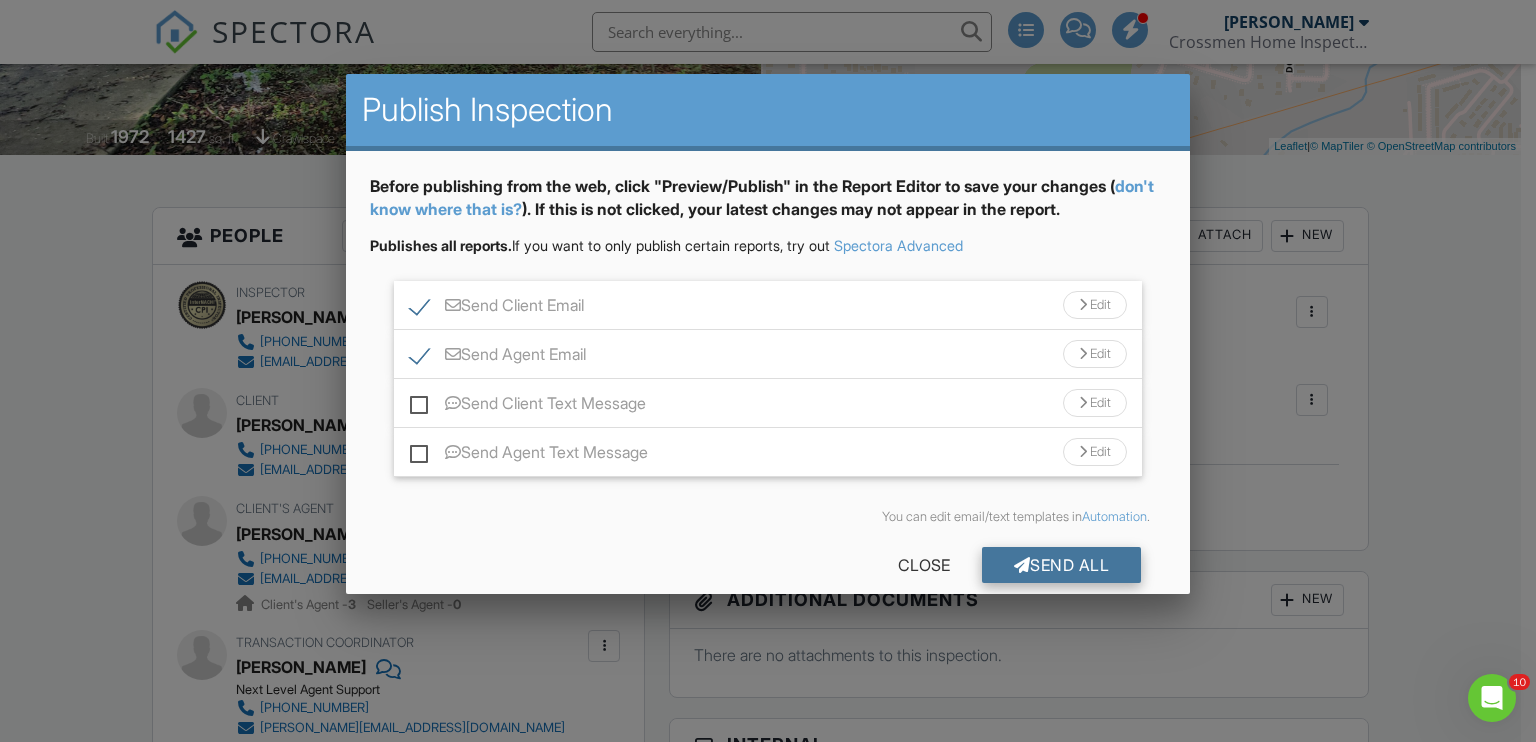 click on "Send All" at bounding box center [1062, 565] 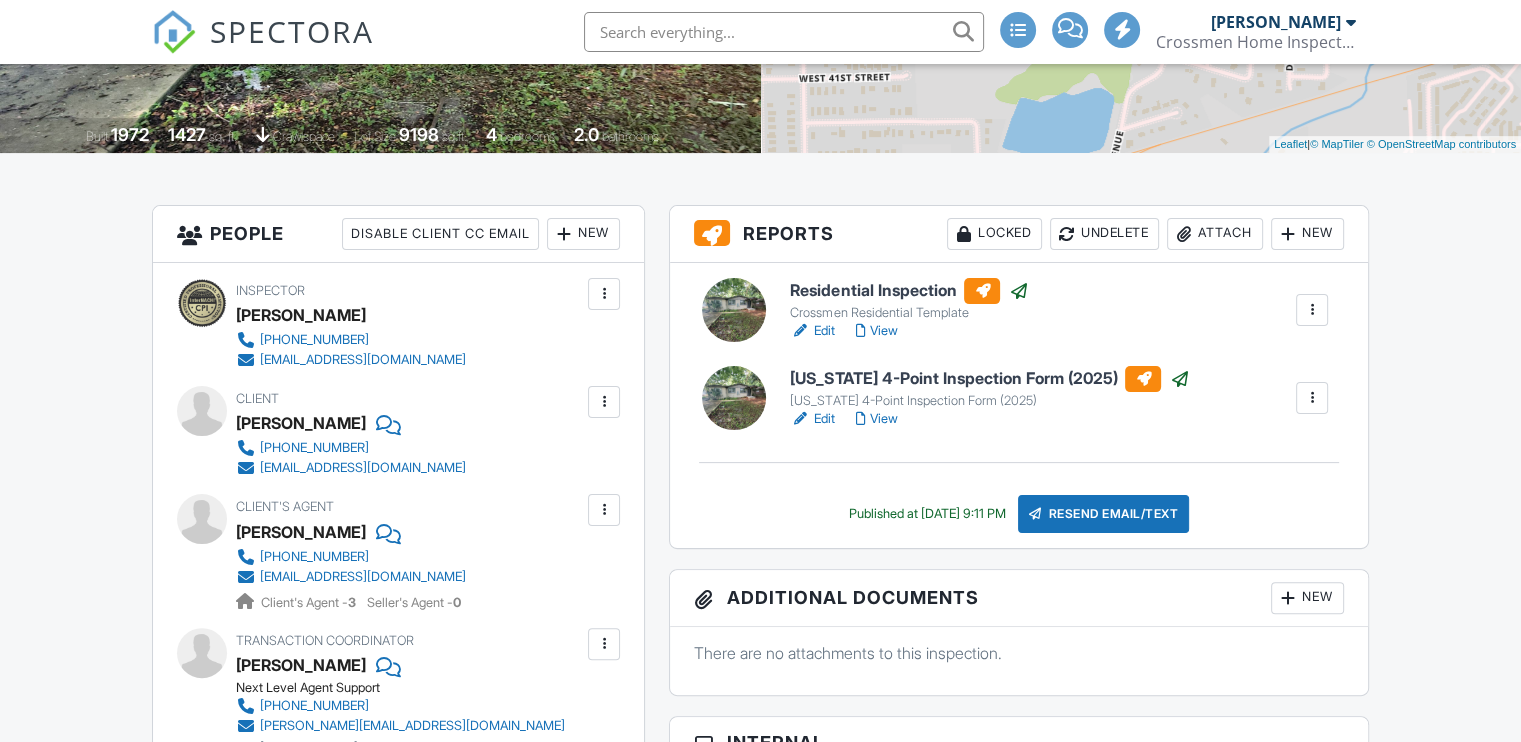 scroll, scrollTop: 402, scrollLeft: 0, axis: vertical 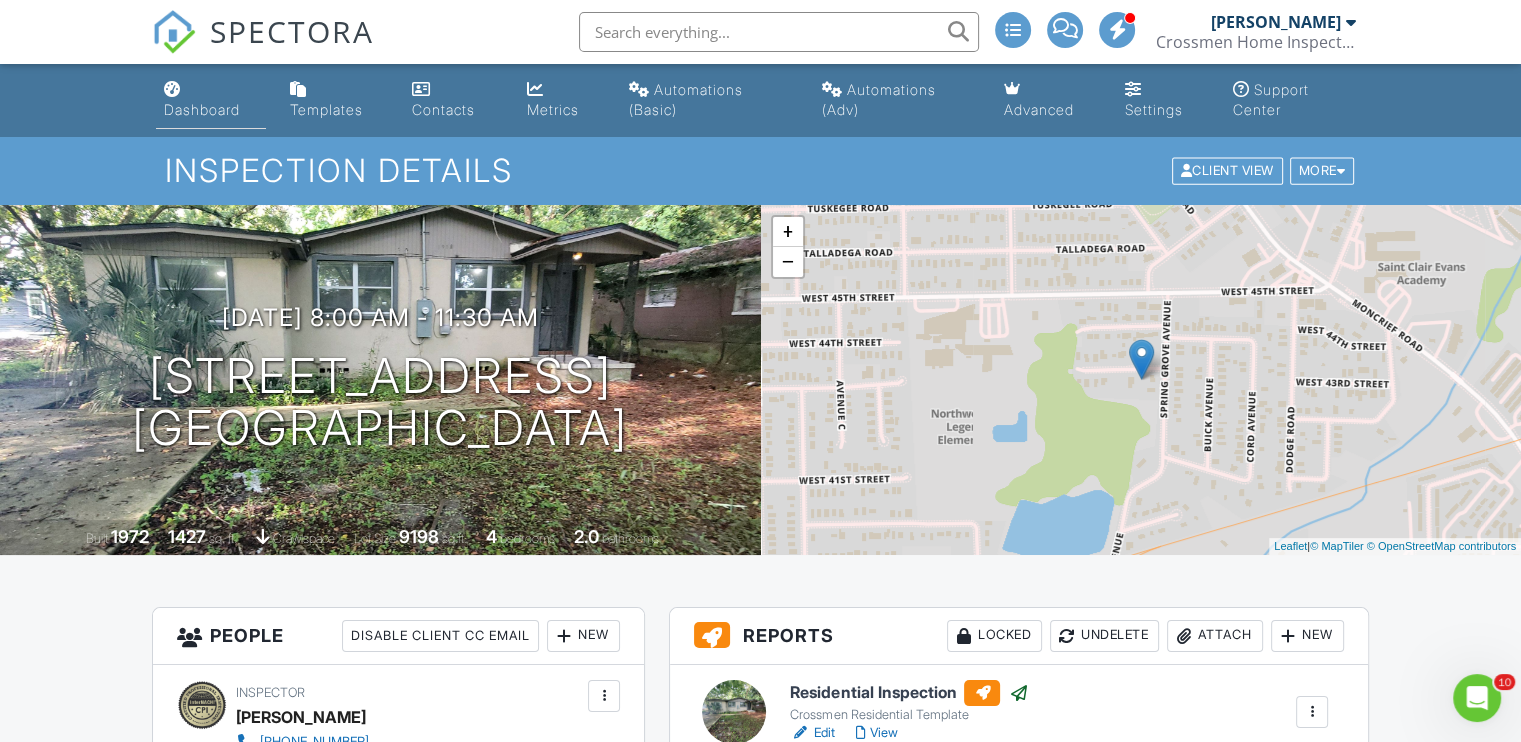click on "Dashboard" at bounding box center [202, 109] 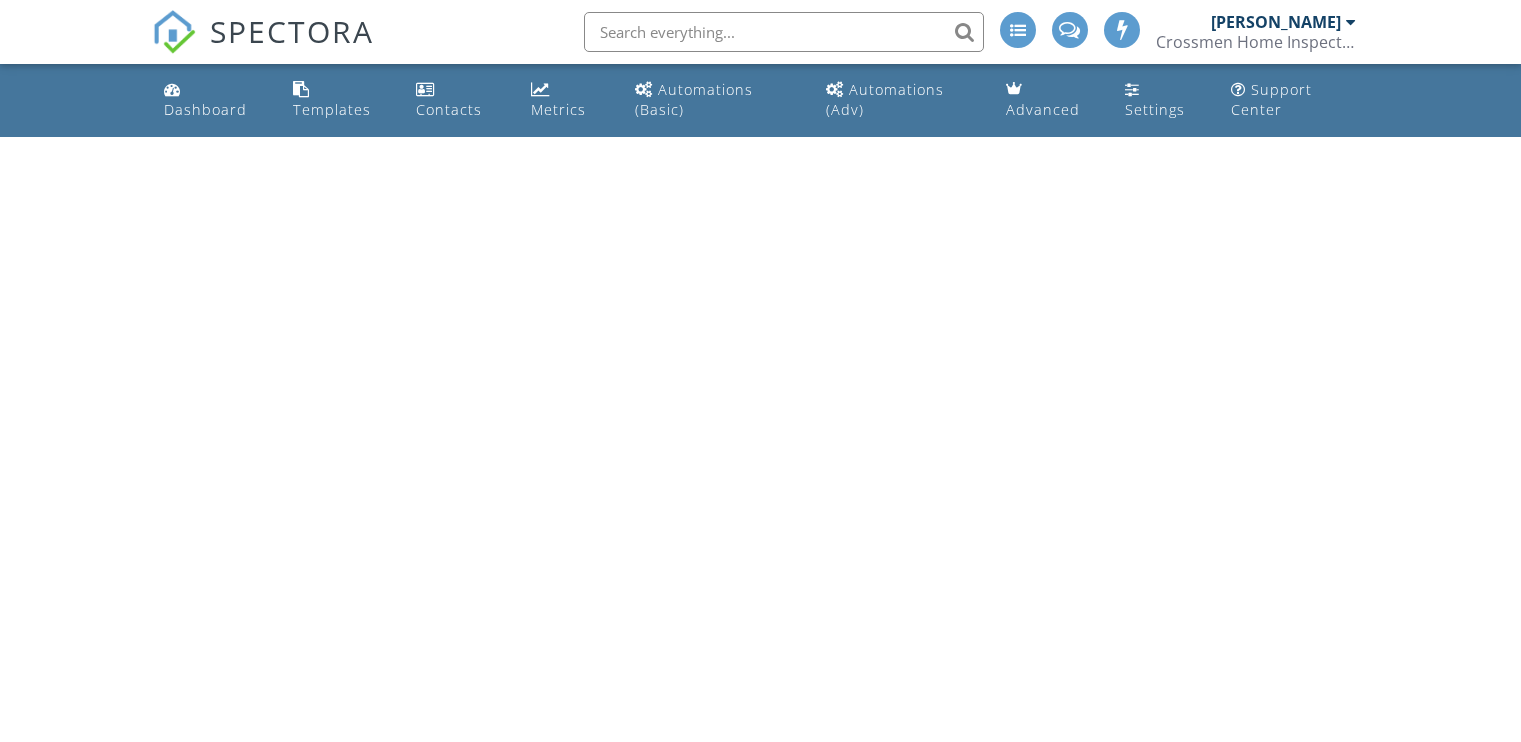 scroll, scrollTop: 0, scrollLeft: 0, axis: both 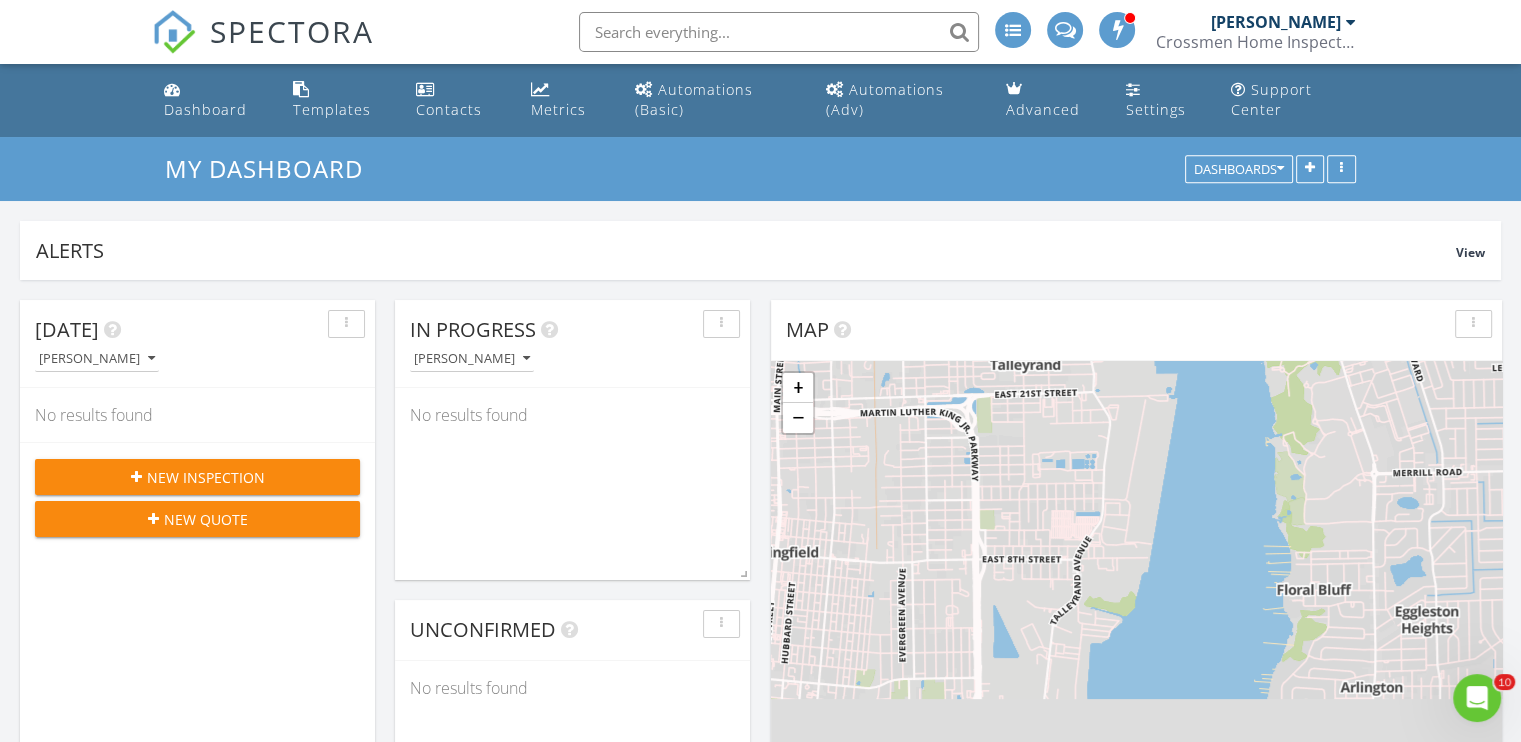 click on "[PERSON_NAME]" at bounding box center (1276, 22) 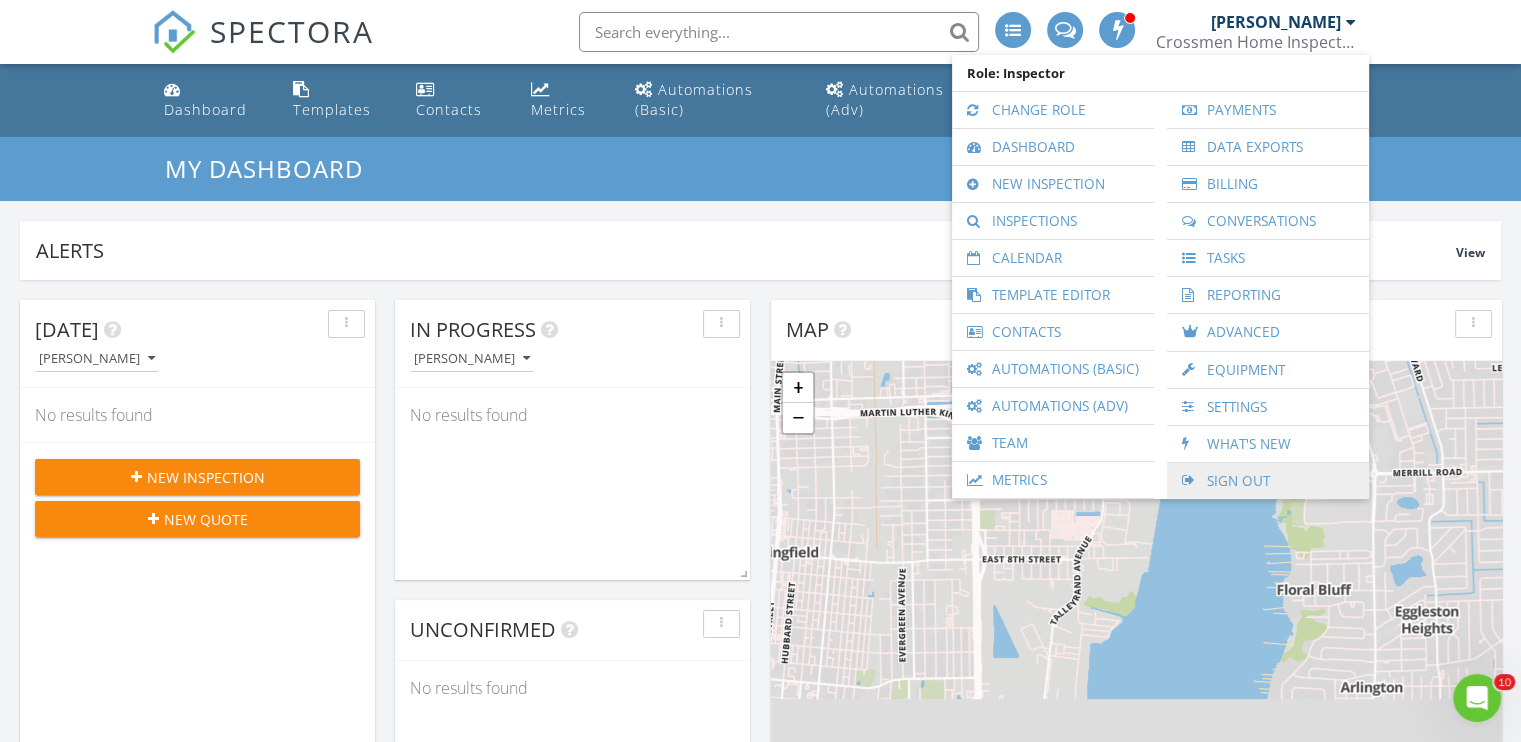 click on "Sign Out" at bounding box center (1268, 481) 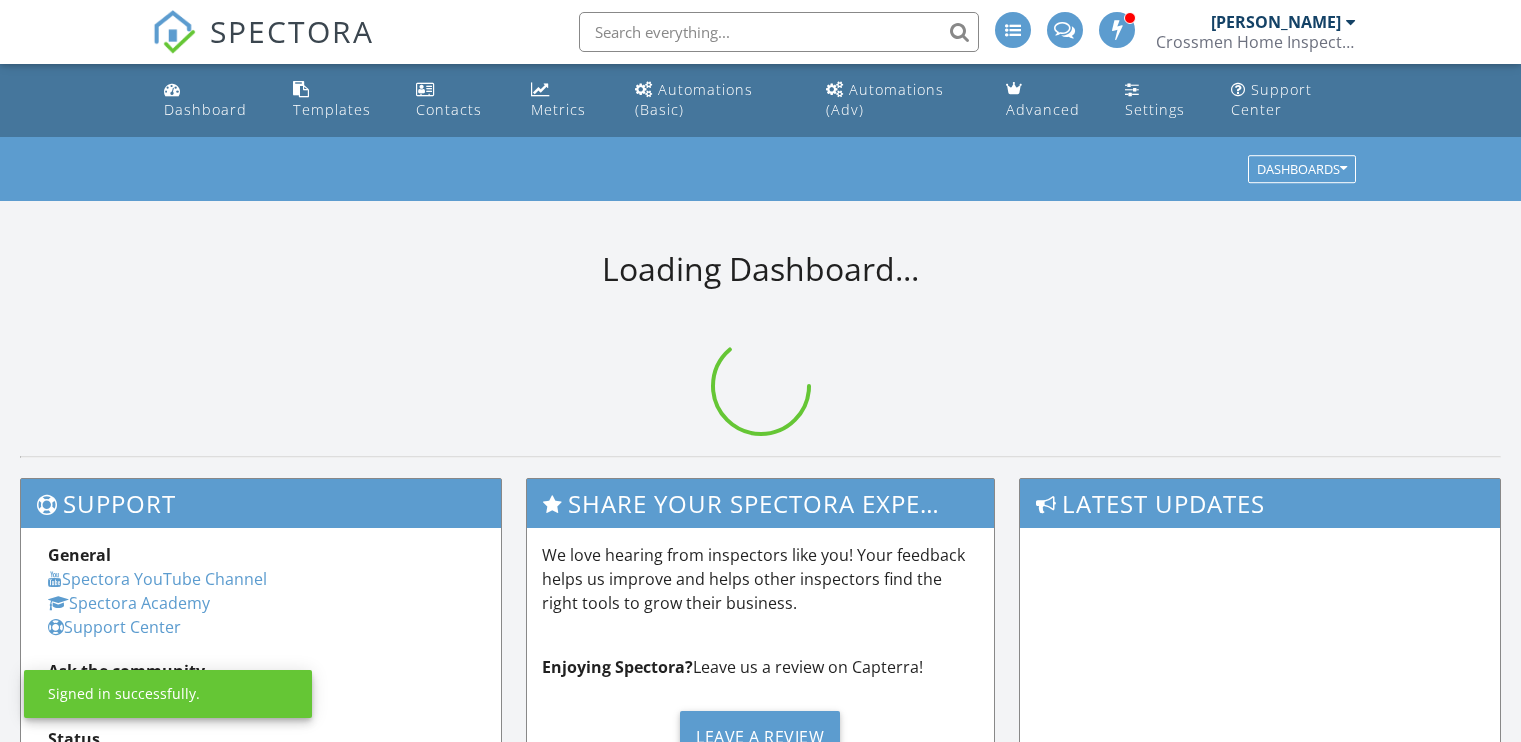 scroll, scrollTop: 0, scrollLeft: 0, axis: both 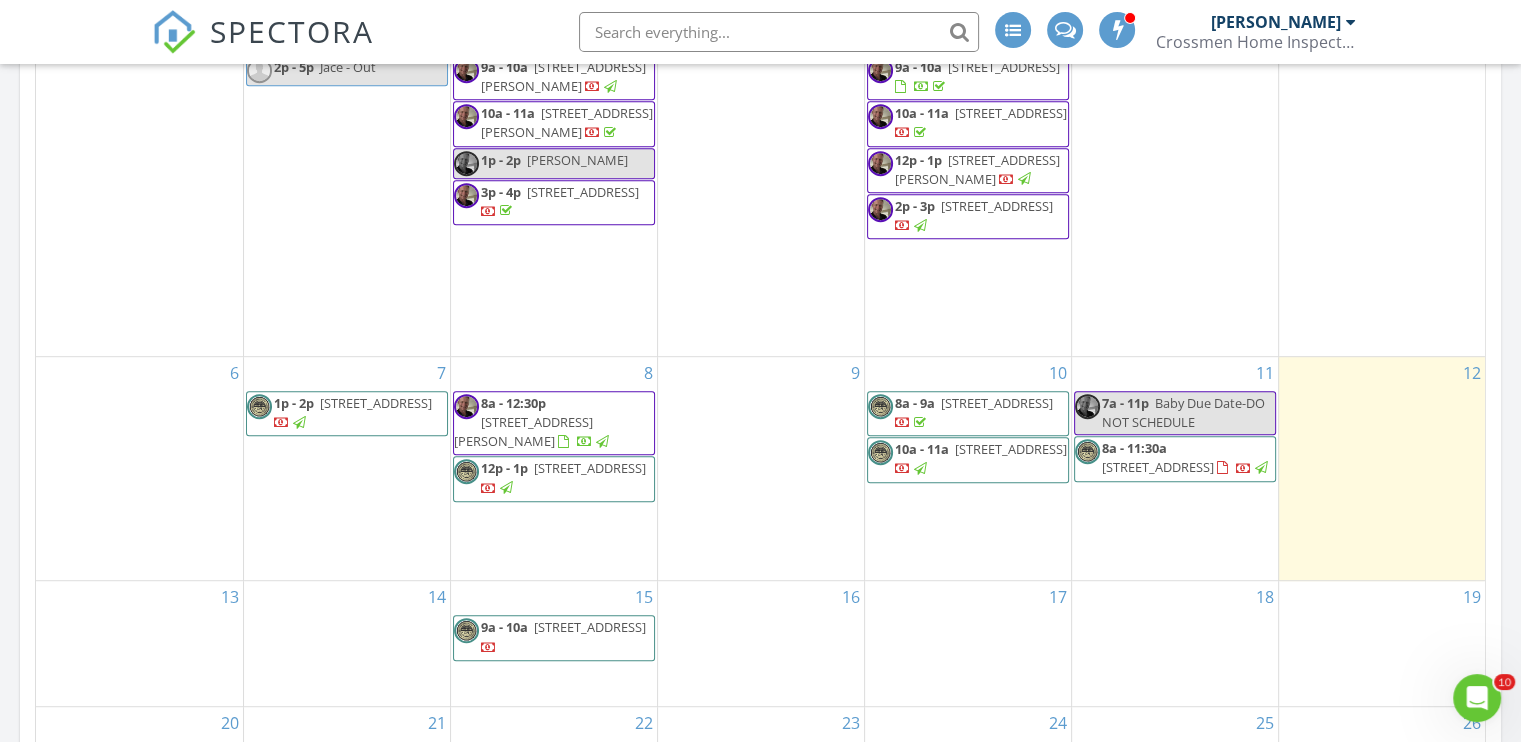 click on "Crossmen Home Inspections" at bounding box center [1256, 42] 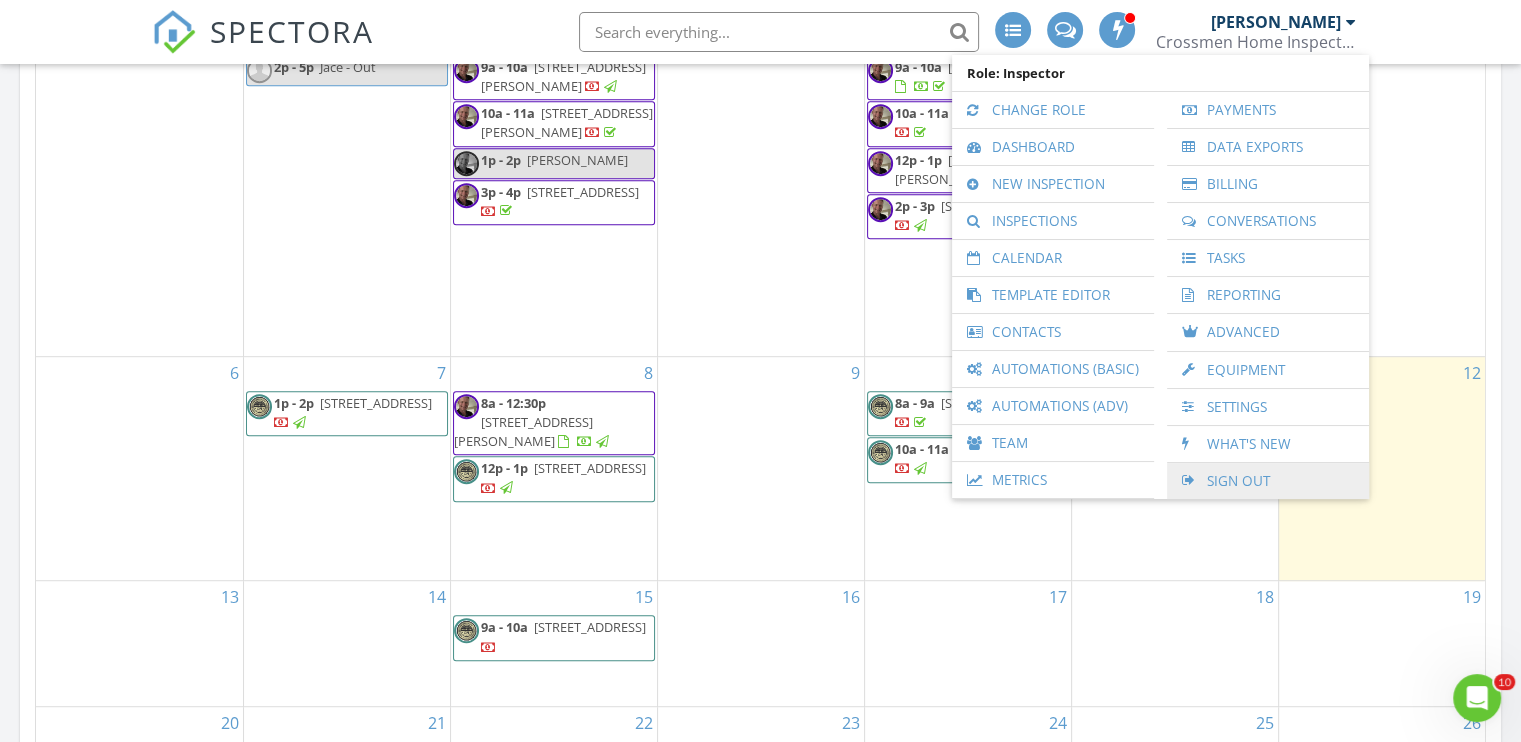 click on "Sign Out" at bounding box center (1268, 481) 